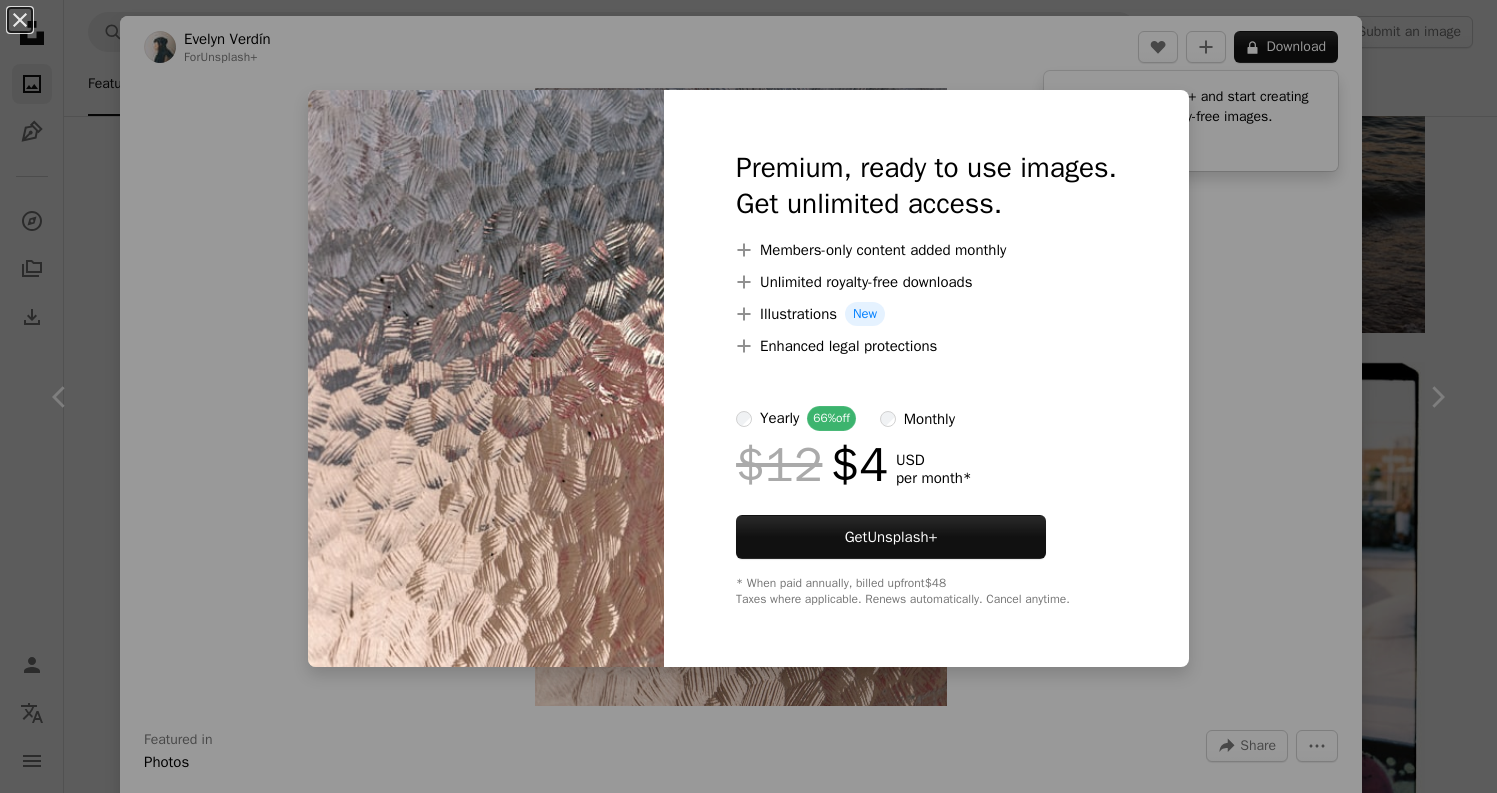 scroll, scrollTop: 30198, scrollLeft: 0, axis: vertical 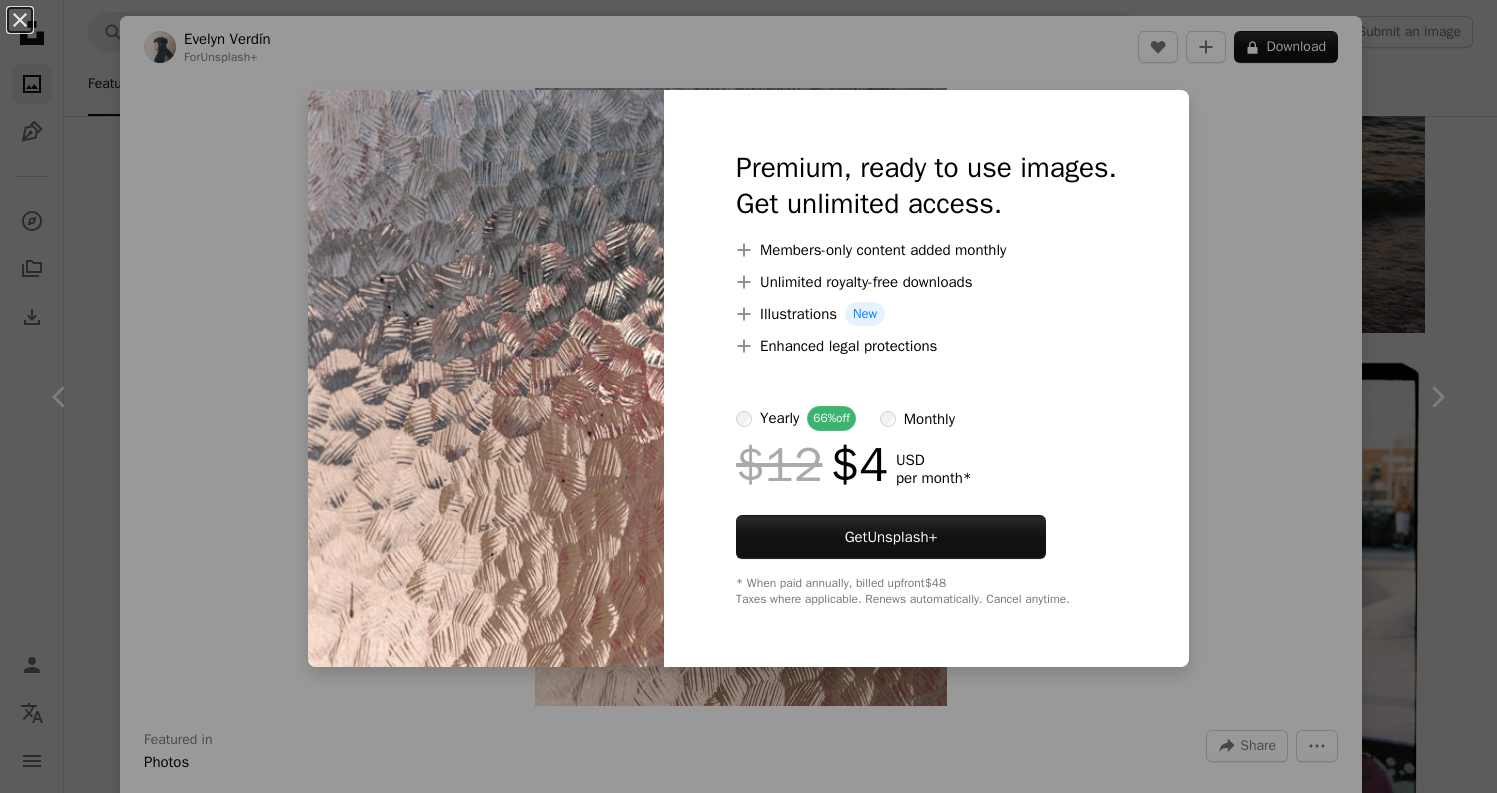 click on "An X shape Premium, ready to use images. Get unlimited access. A plus sign Members-only content added monthly A plus sign Unlimited royalty-free downloads A plus sign Illustrations  New A plus sign Enhanced legal protections yearly 66%  off monthly $12   $4 USD per month * Get  Unsplash+ * When paid annually, billed upfront  $48 Taxes where applicable. Renews automatically. Cancel anytime." at bounding box center [748, 396] 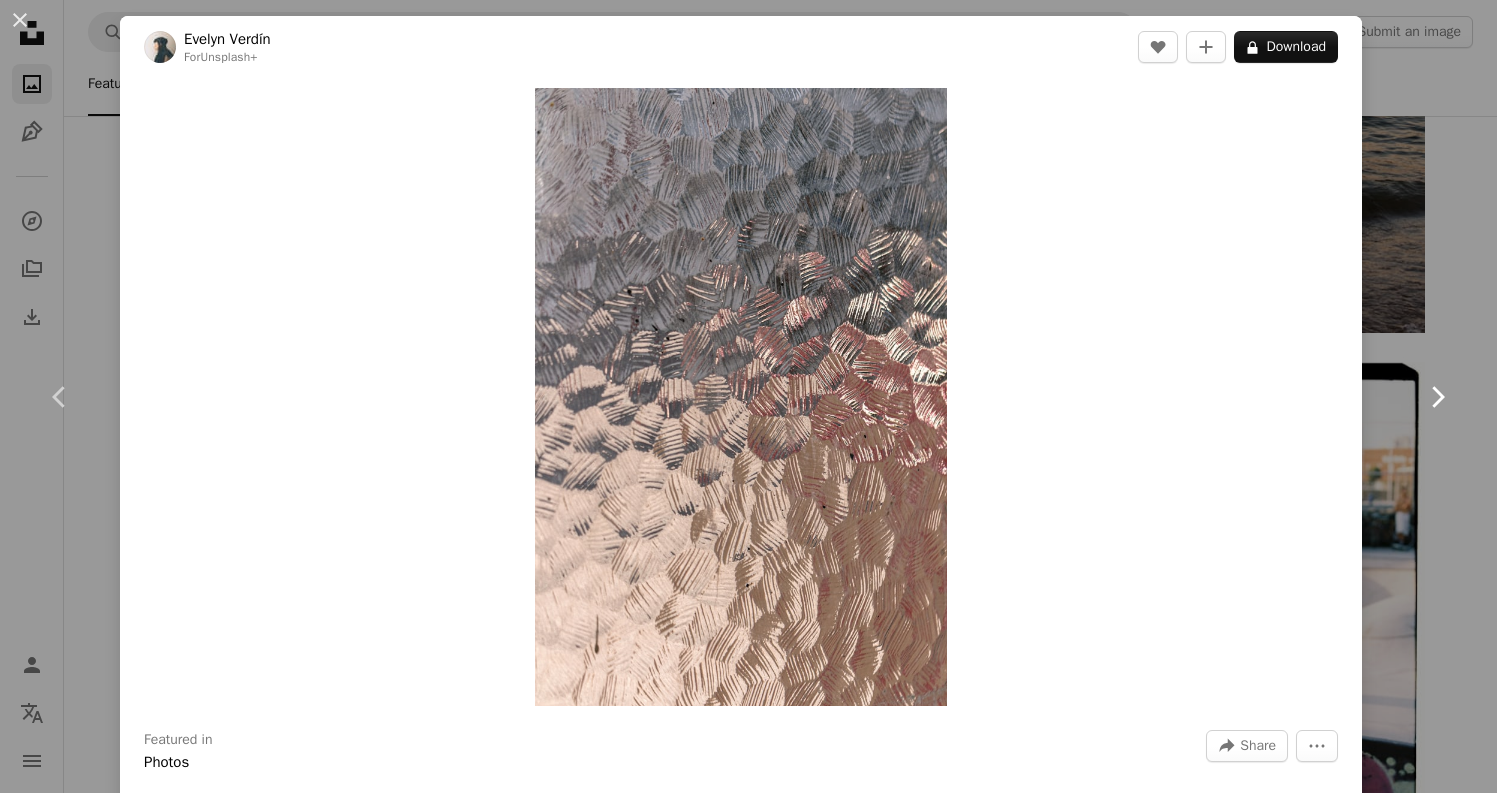 click on "Chevron right" at bounding box center [1437, 397] 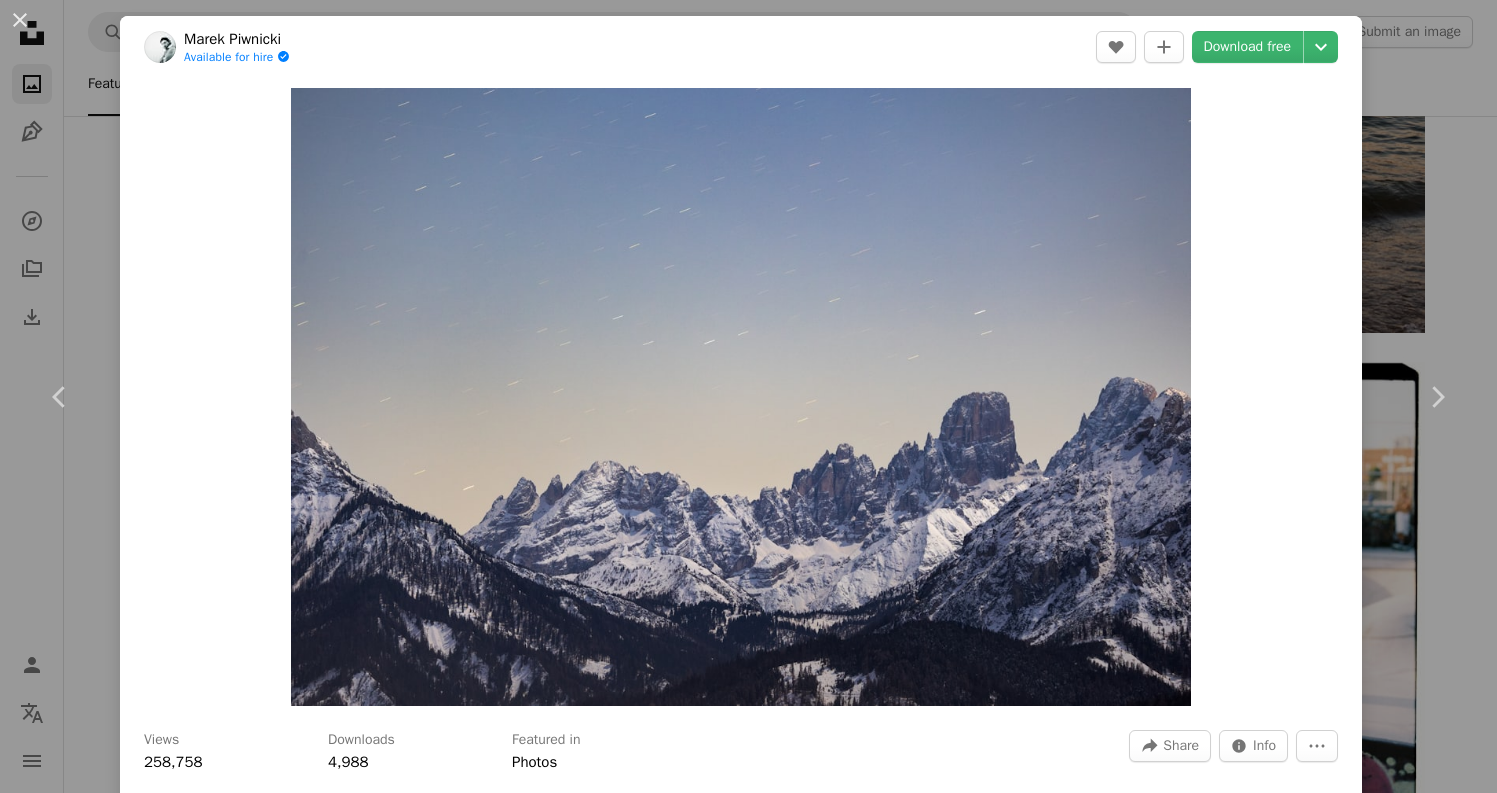 click on "Marek Piwnicki Available for hire A checkmark inside of a circle A heart A plus sign Download free Chevron down Zoom in Views 258,758 Downloads 4,988 Featured in Photos A forward-right arrow Share Info icon Info More Actions "Sharp" A map marker [CITY], [COUNTRY] Calendar outlined Published  2 weeks ago Camera Canon, EOS R6 Safety Free to use under the  Unsplash License night italy peak snow scenery ice outdoors mountain range panoramic Backgrounds Browse premium related images on iStock  |  Save 20% with code UNSPLASH20 Related images A heart A plus sign Bas van der Horst Available for hire A checkmark inside of a circle Arrow pointing down A heart A plus sign Felix Rottmann Arrow pointing down Plus sign for Unsplash+ A heart A plus sign Ales Krivec For  Unsplash+ A lock Download A heart A plus sign Marek Piwnicki Available for hire A checkmark inside of a circle Arrow pointing down A heart A plus sign Tatti Rotar Available for hire A checkmark inside of a circle For" at bounding box center (748, 396) 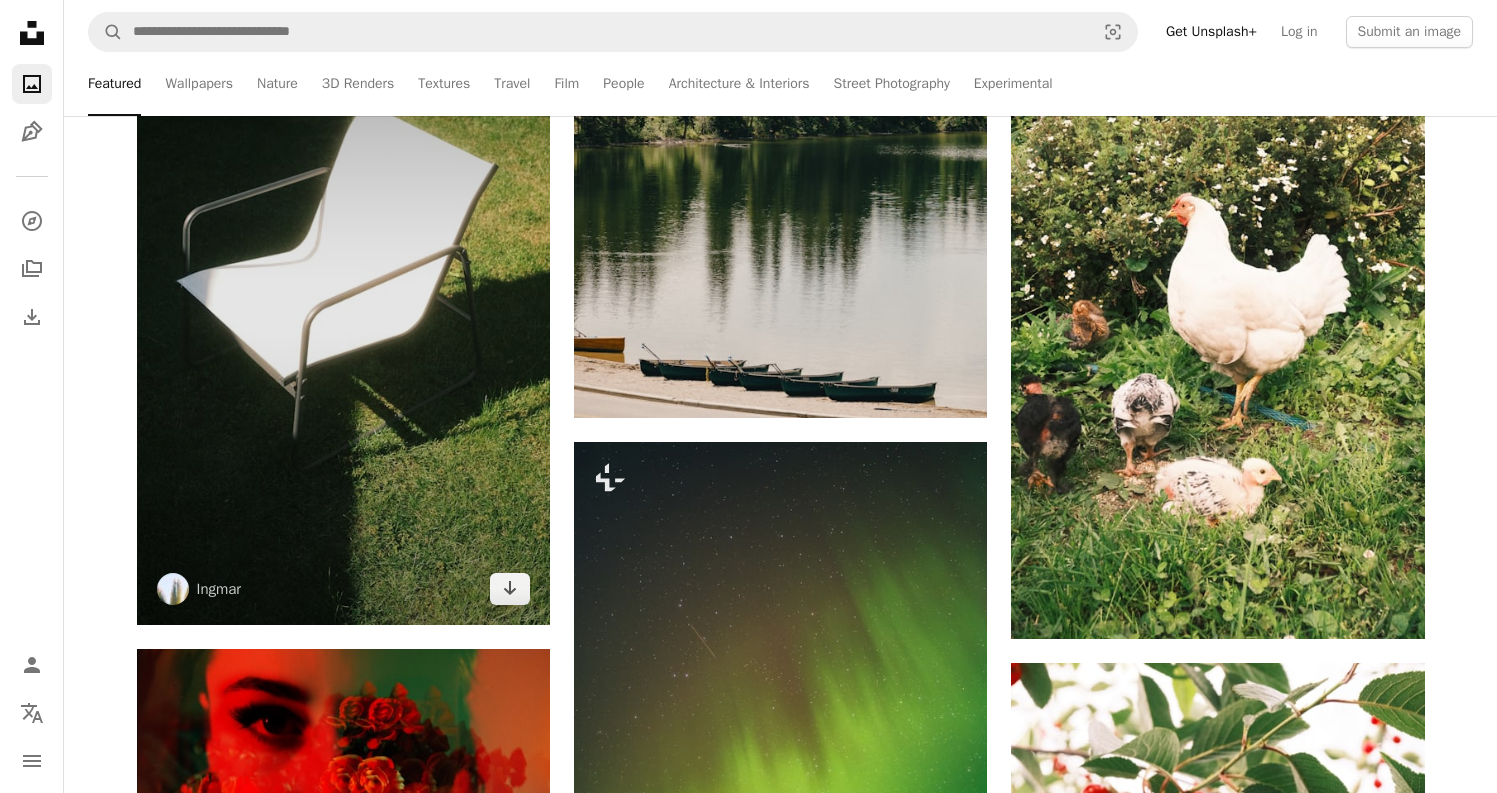 scroll, scrollTop: 25018, scrollLeft: 0, axis: vertical 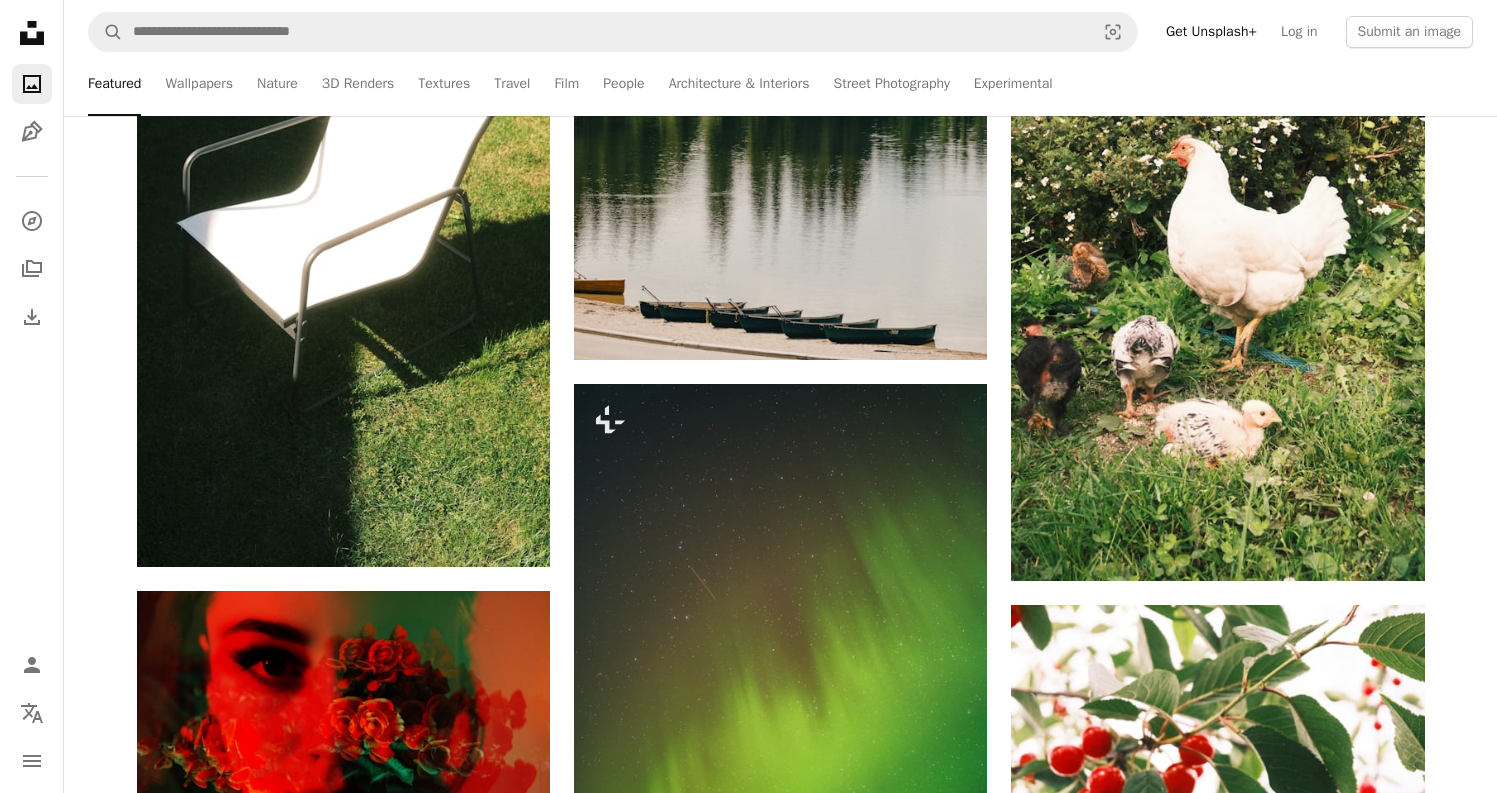 click on "Featured Wallpapers Nature 3D Renders Textures Travel Film People Architecture & Interiors Street Photography Experimental" at bounding box center (819, 84) 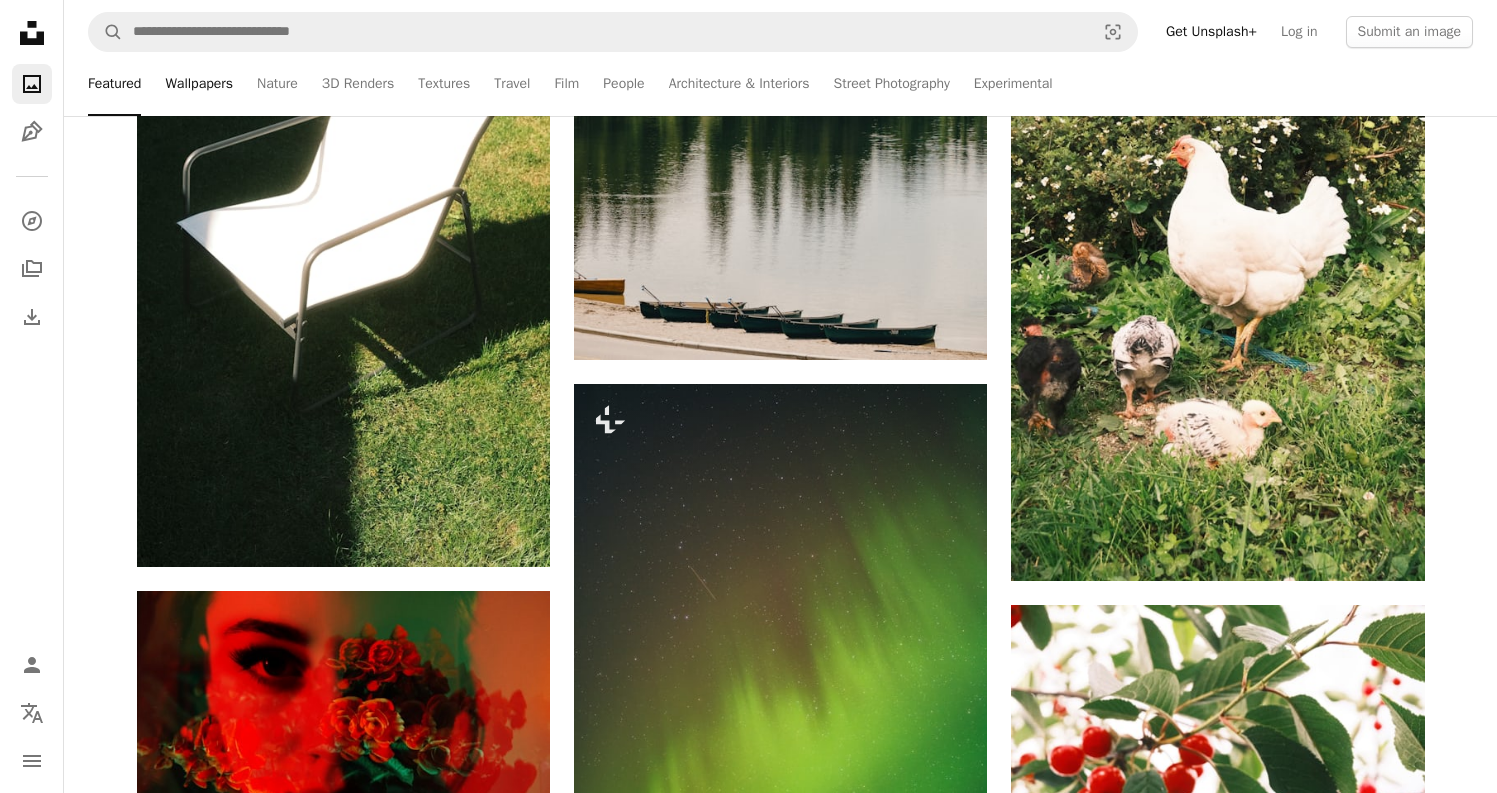 click on "Wallpapers" at bounding box center (199, 84) 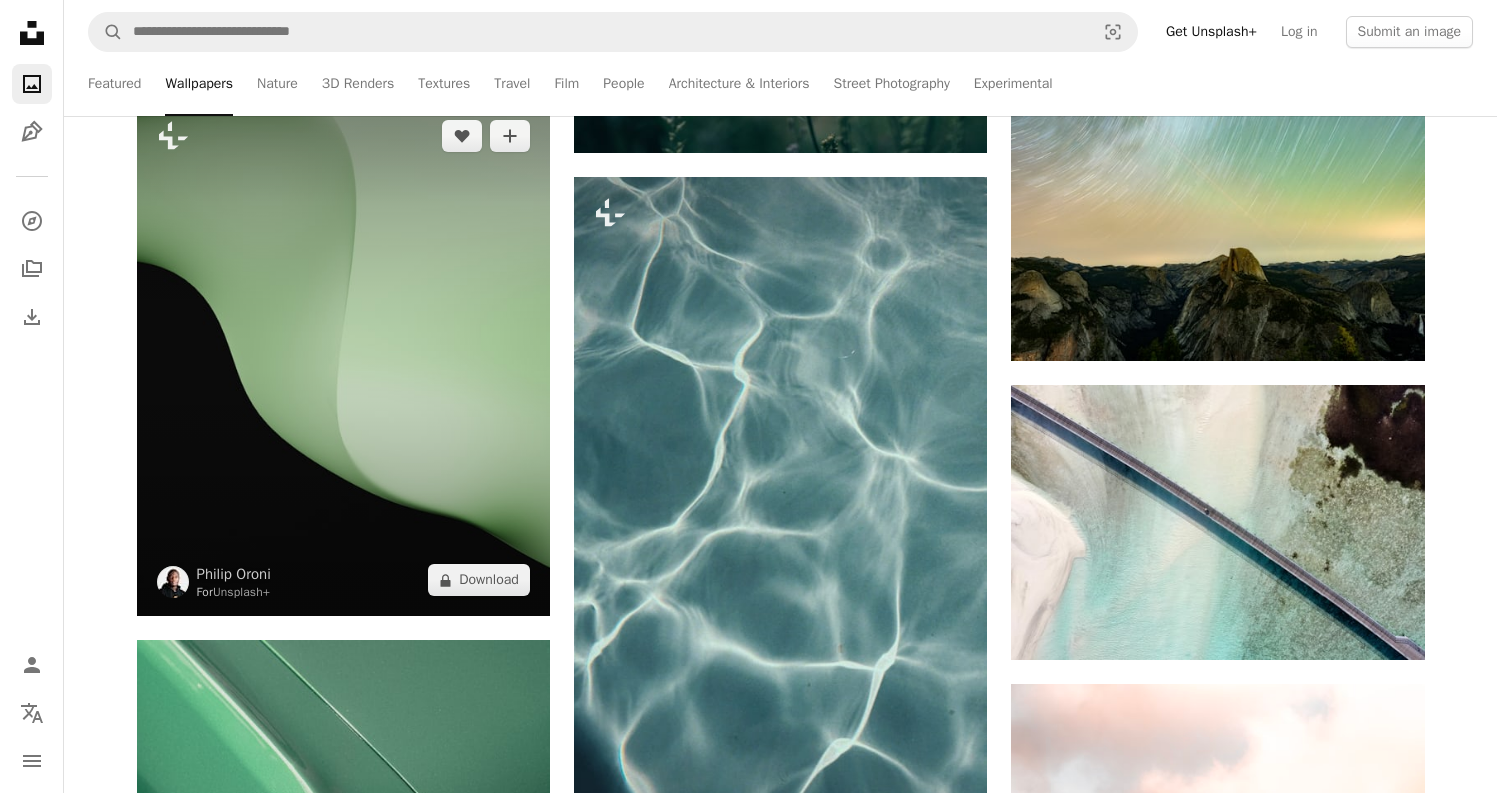 scroll, scrollTop: 3305, scrollLeft: 0, axis: vertical 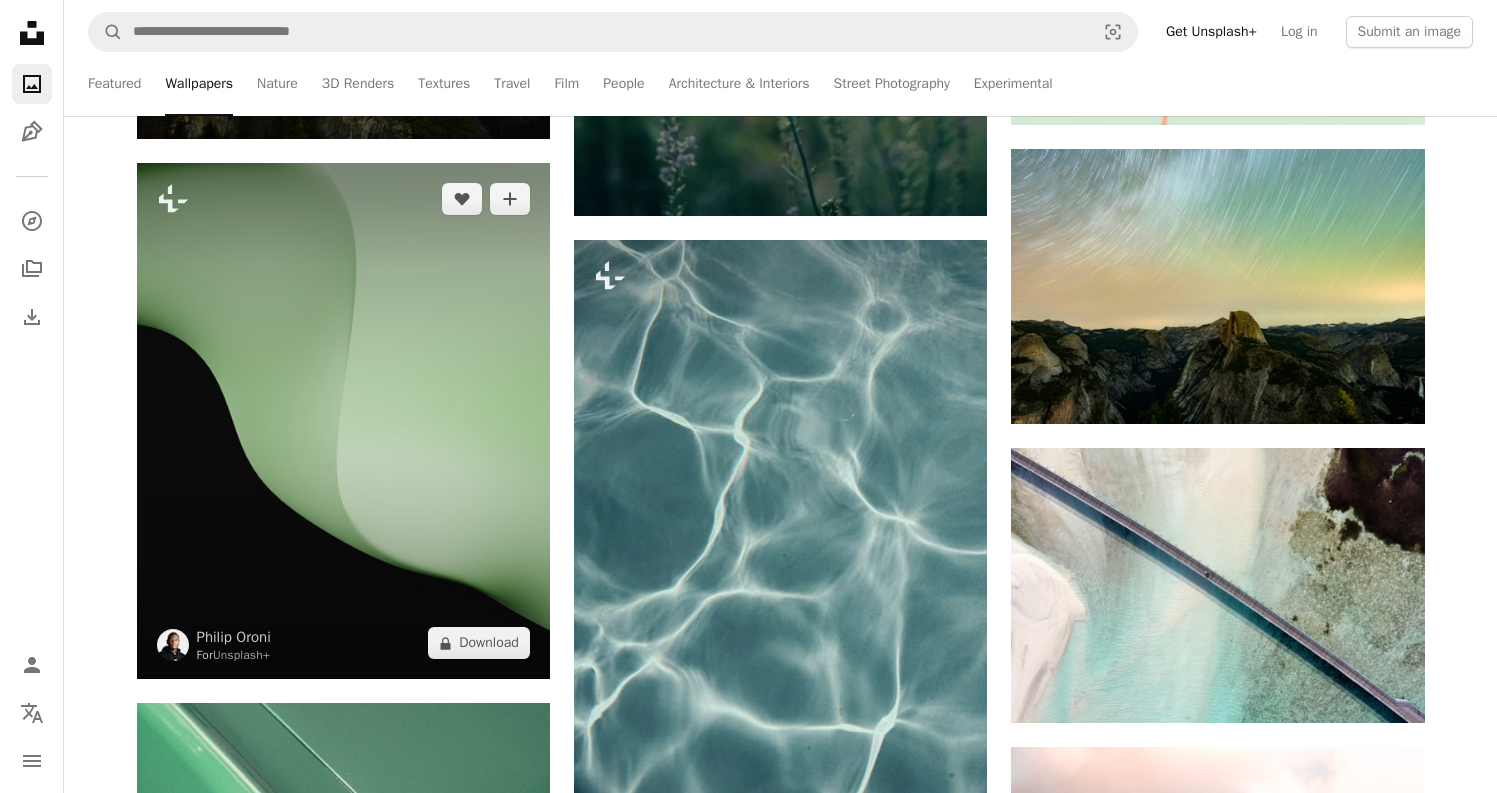 click at bounding box center (343, 421) 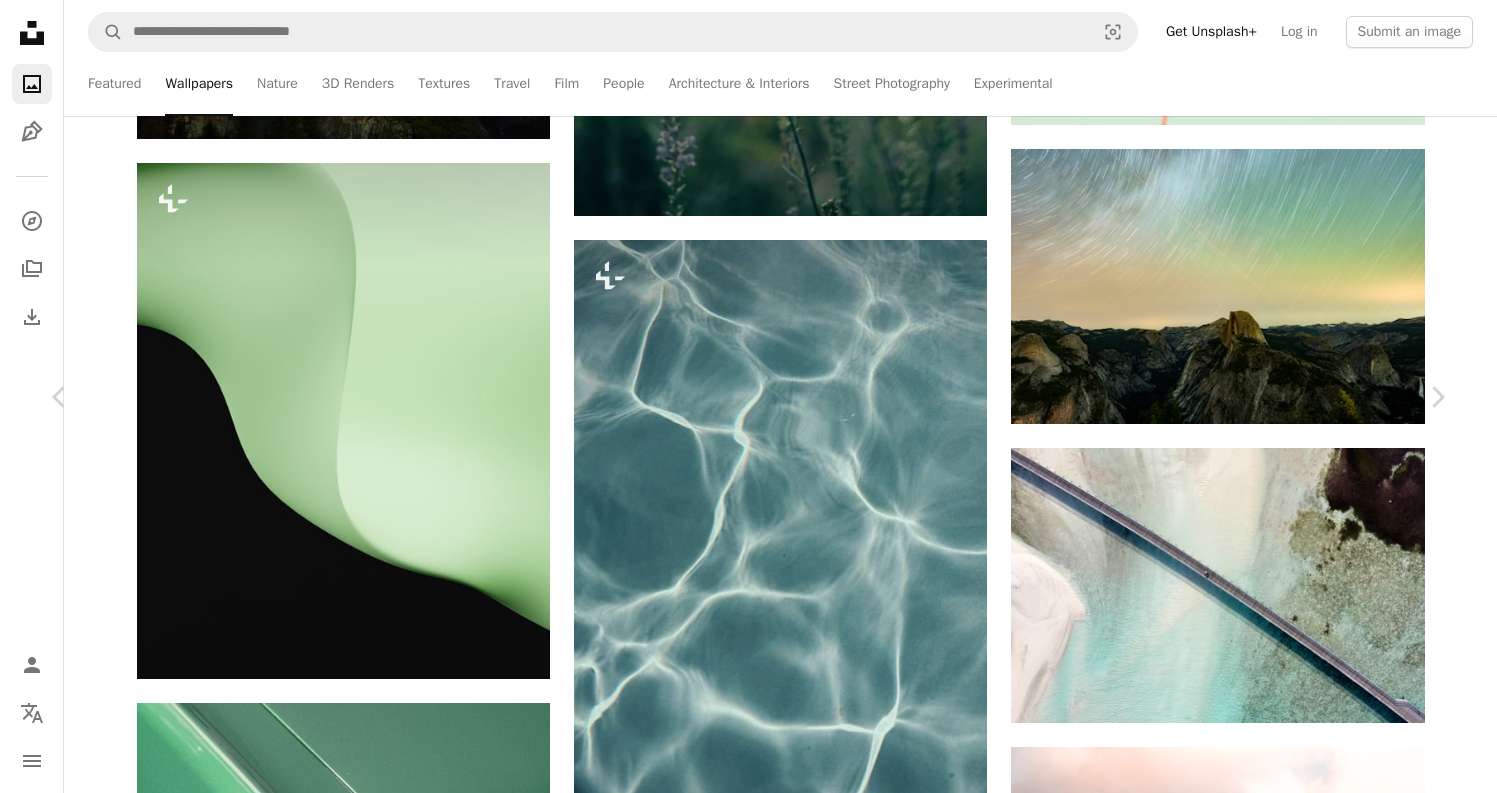 scroll, scrollTop: 33, scrollLeft: 0, axis: vertical 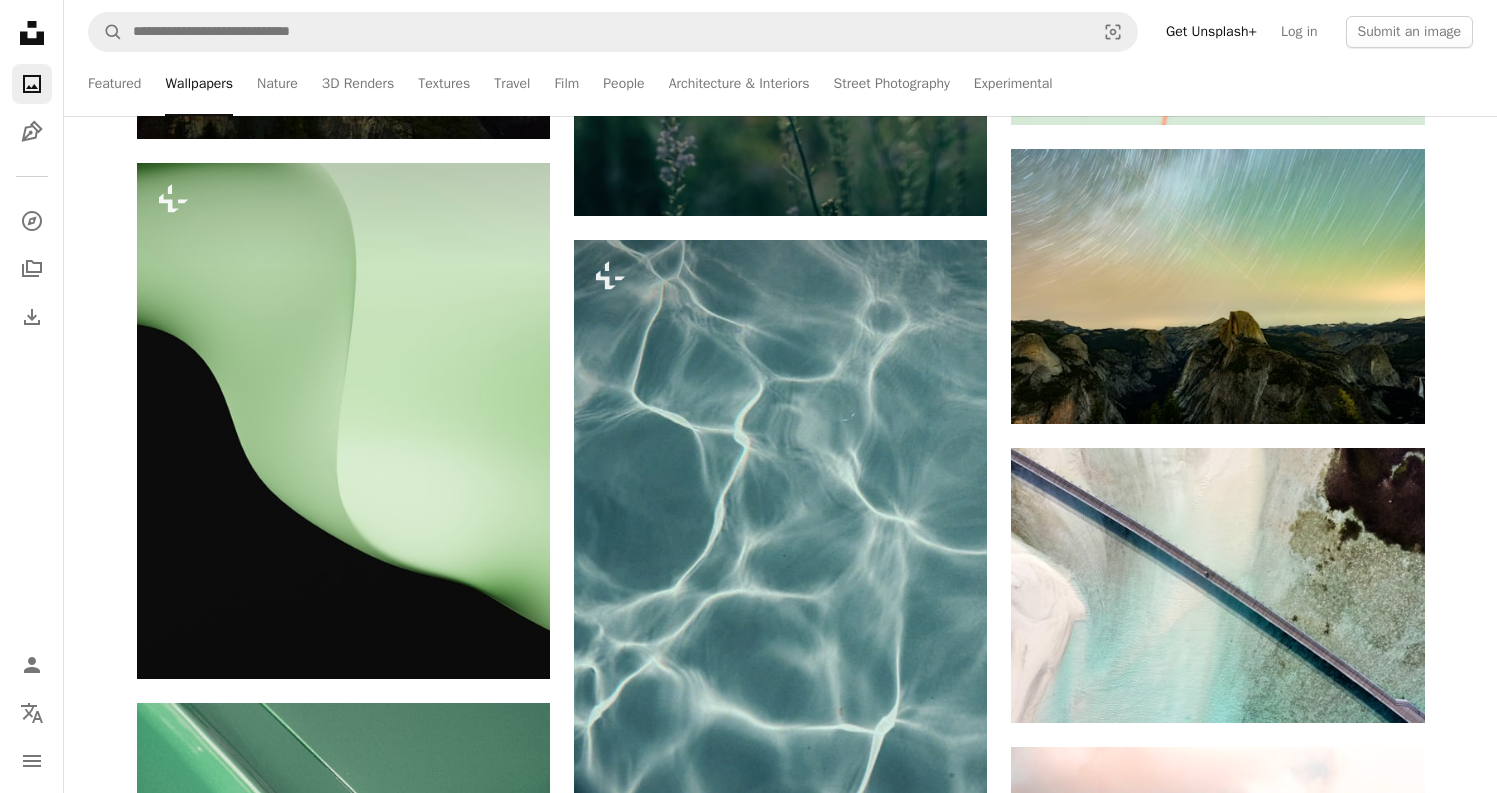 click on "Unsplash logo Unsplash Home" 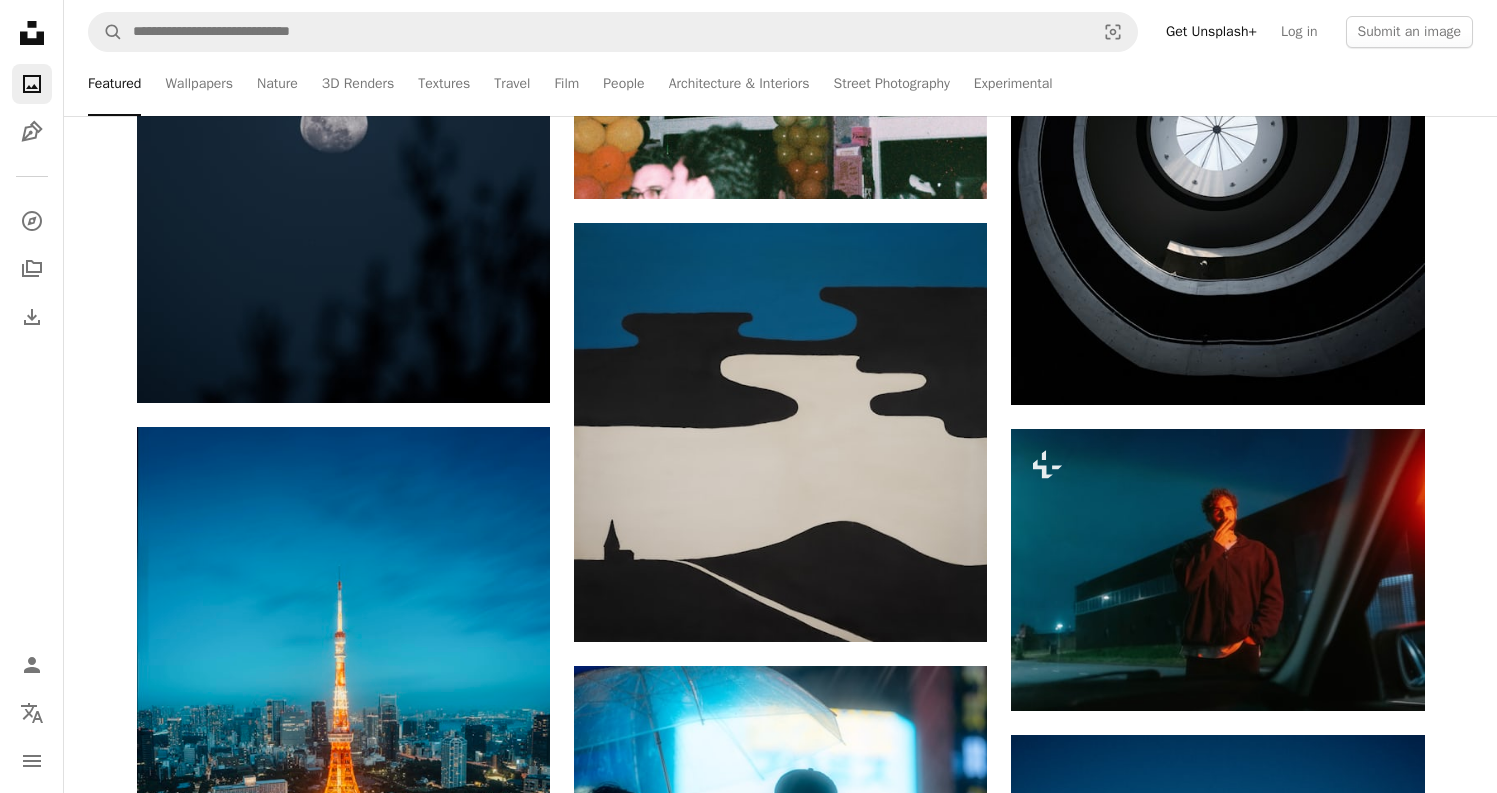 scroll, scrollTop: 0, scrollLeft: 0, axis: both 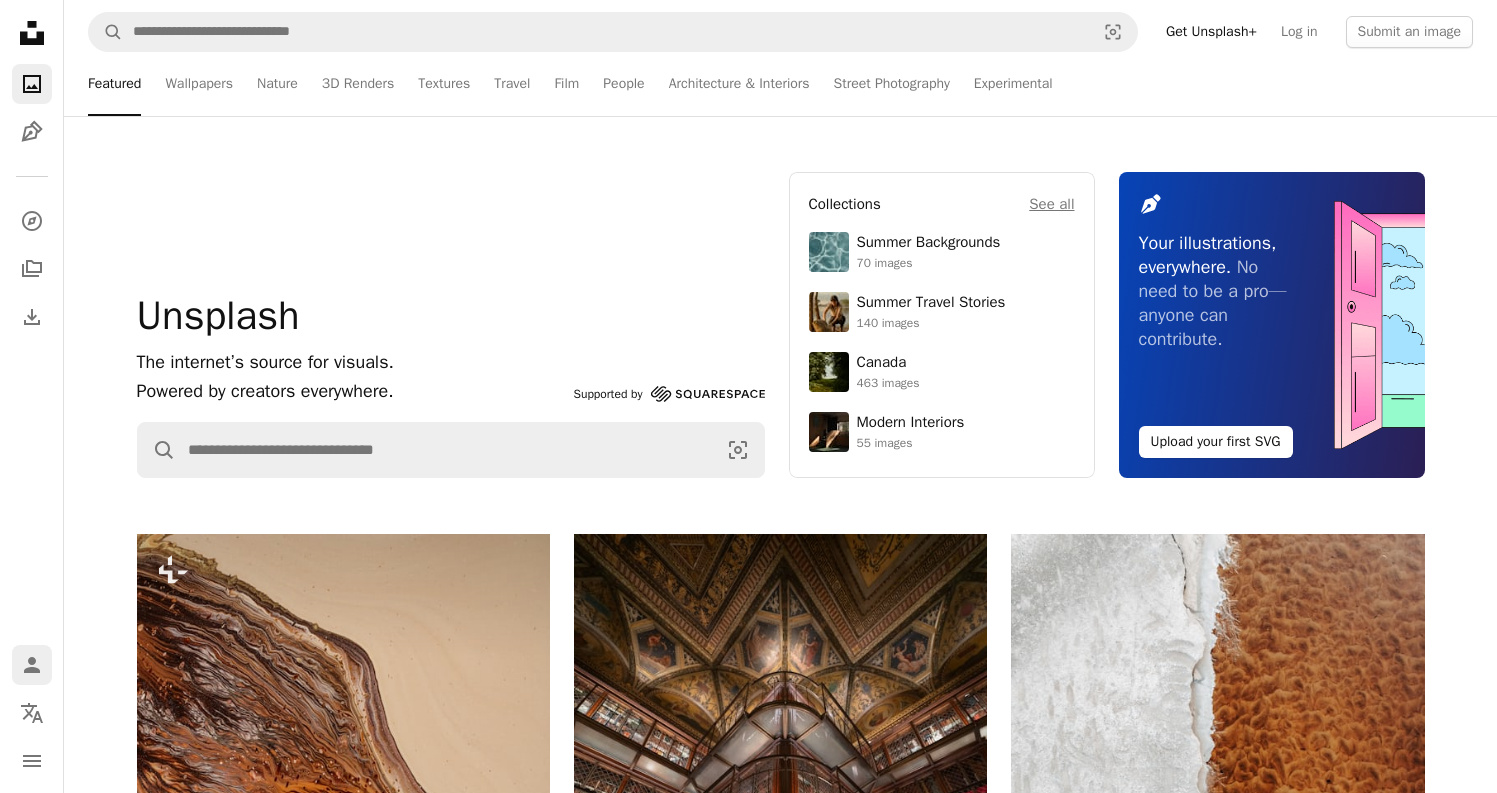 click 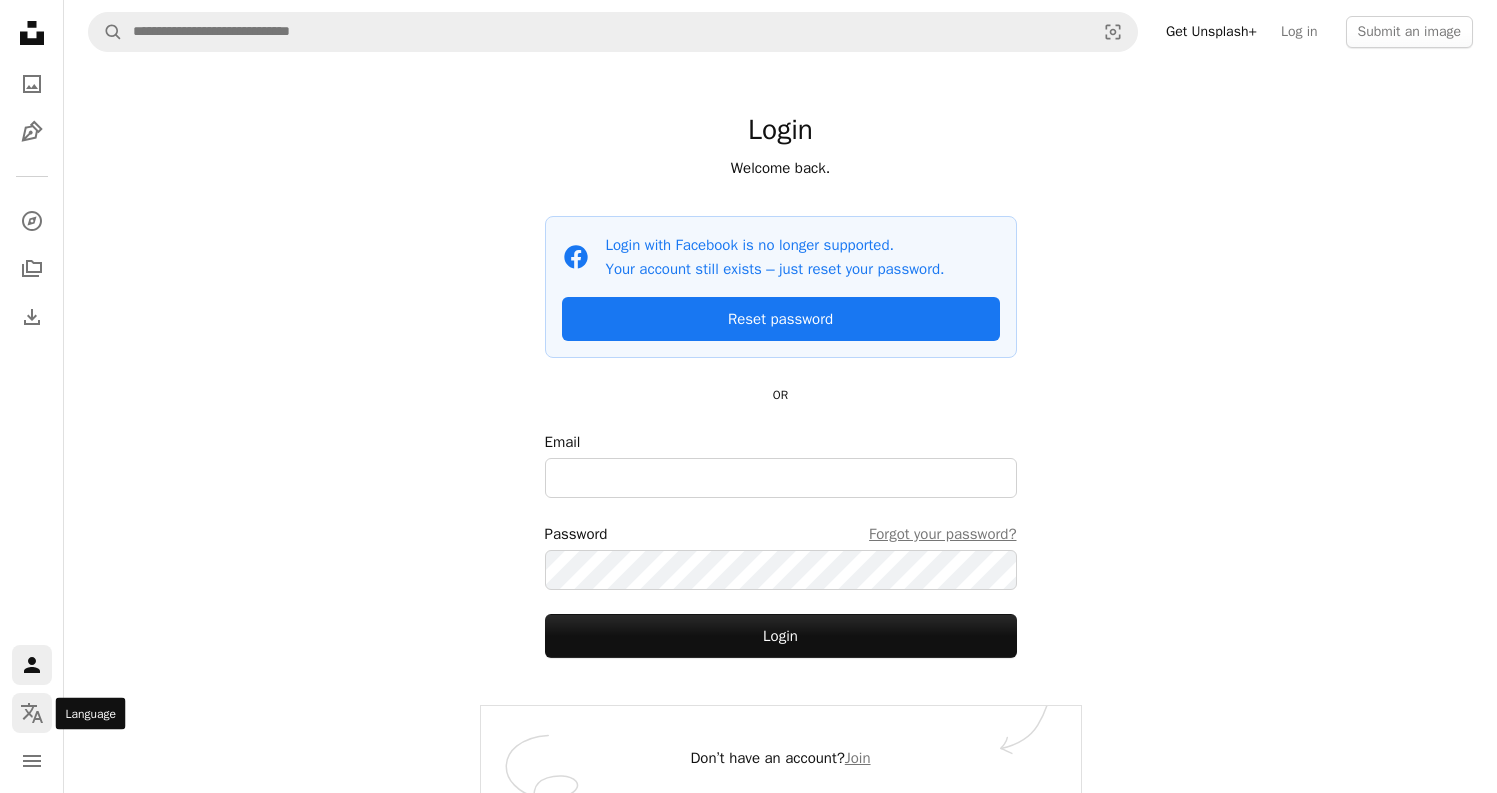 click on "Localization icon" 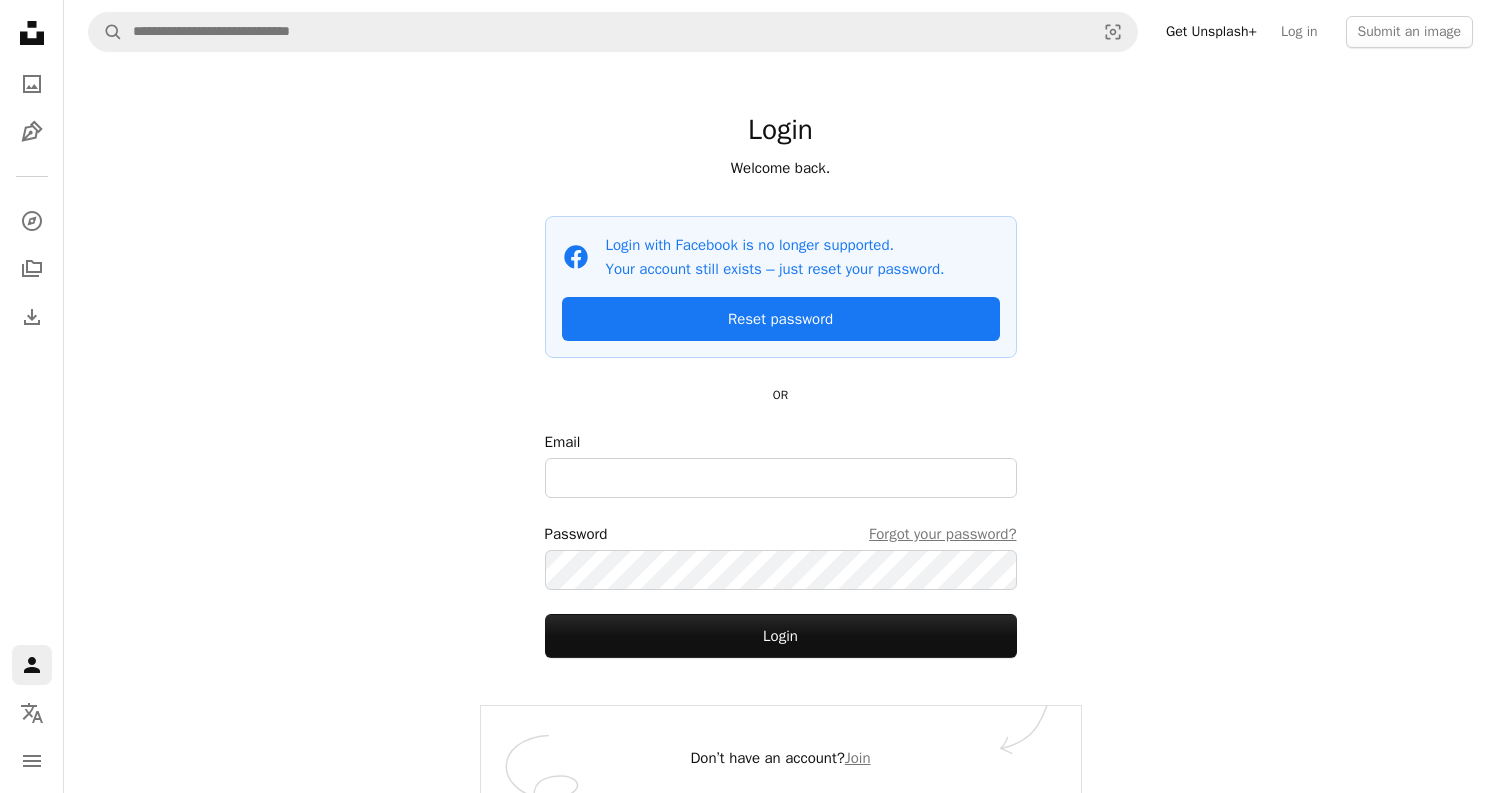 click on "Unsplash logo Unsplash Home A photo Pen Tool A compass A stack of folders Download Person Localization icon navigation menu A magnifying glass Visual search Get Unsplash+ Log in Submit an image Login Welcome back. Facebook icon Login with Facebook is no longer supported. Your account still exists – just reset your password. Reset password OR Email Password Forgot your password? Login Don’t have an account?  Join Today Images Backgrounds Wallpapers Select your language Deutsch A checkmark English Español Français Italiano 日本語 한국어 Português (Brasil)" at bounding box center (748, 405) 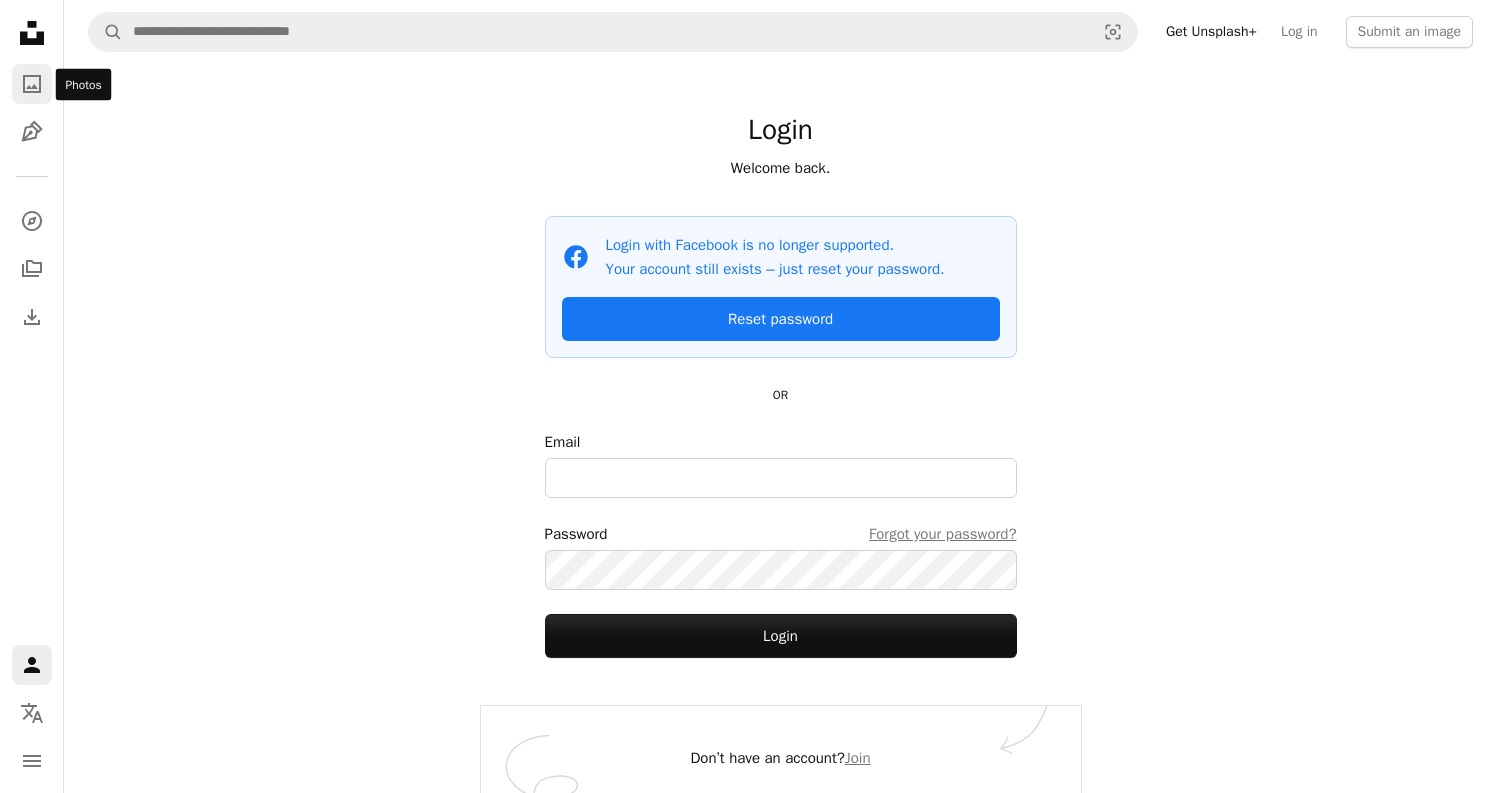 click on "A photo" at bounding box center (32, 84) 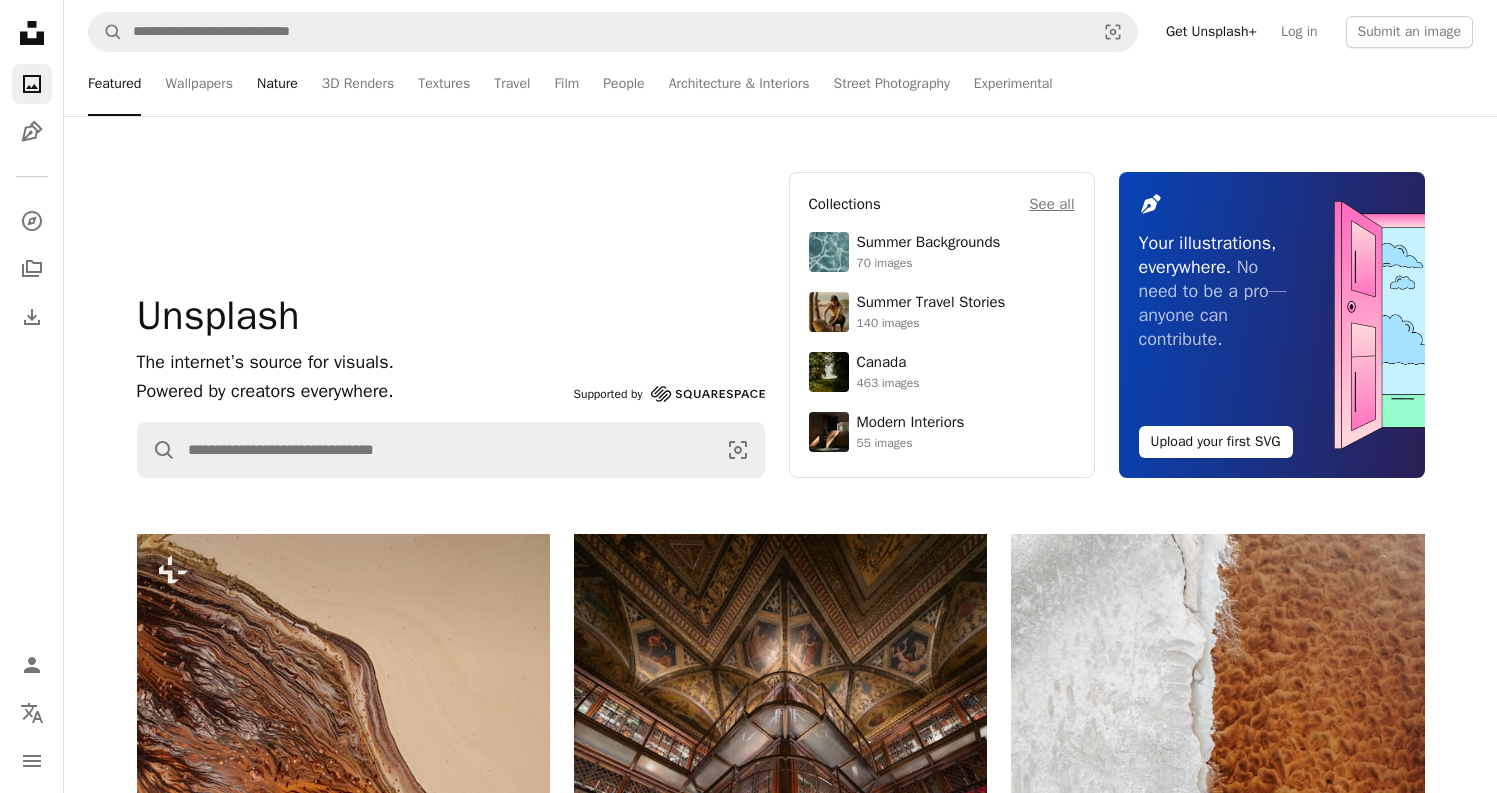 click on "Nature" at bounding box center [277, 84] 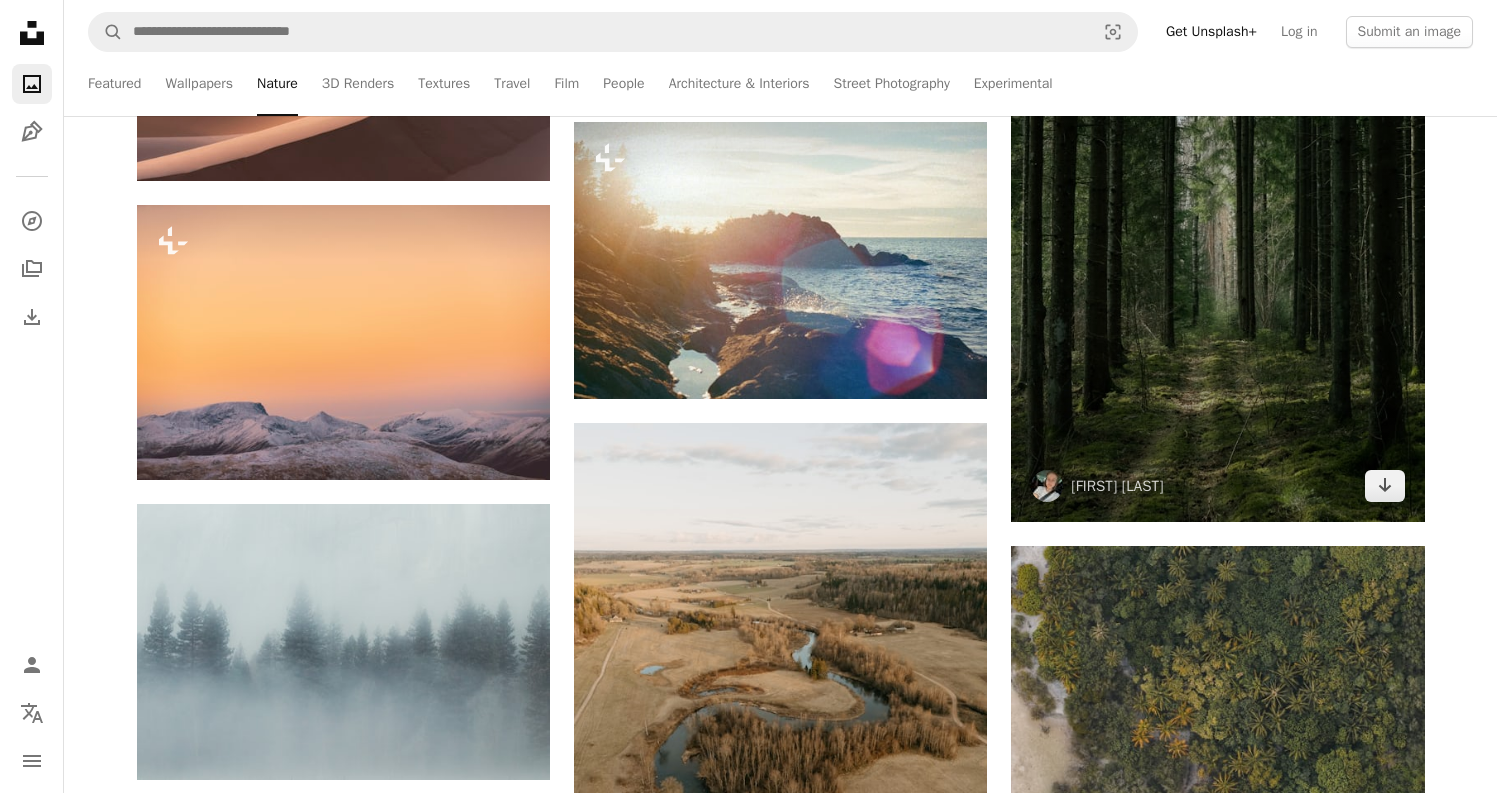 scroll, scrollTop: 44209, scrollLeft: 0, axis: vertical 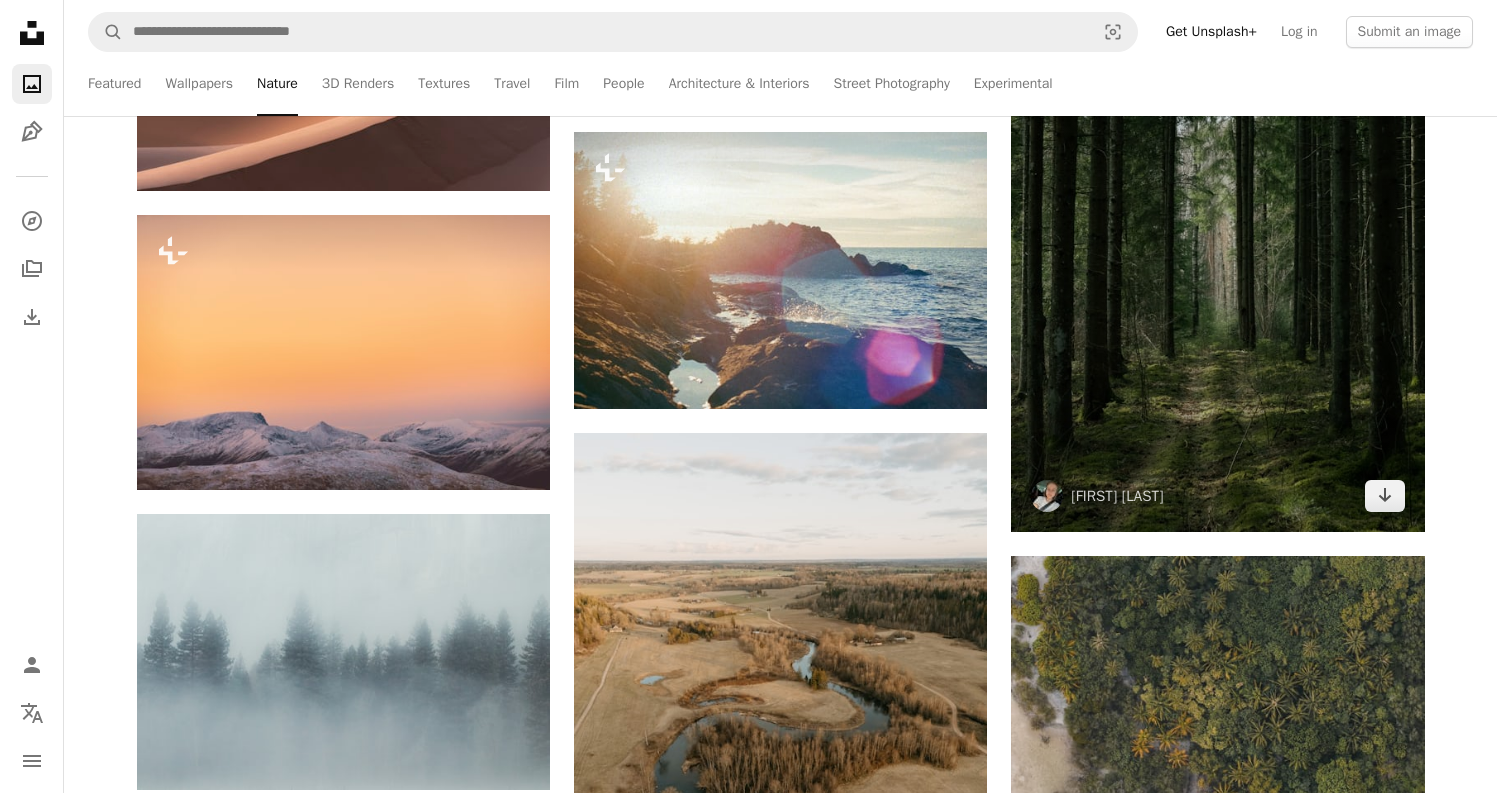 click at bounding box center (1217, 222) 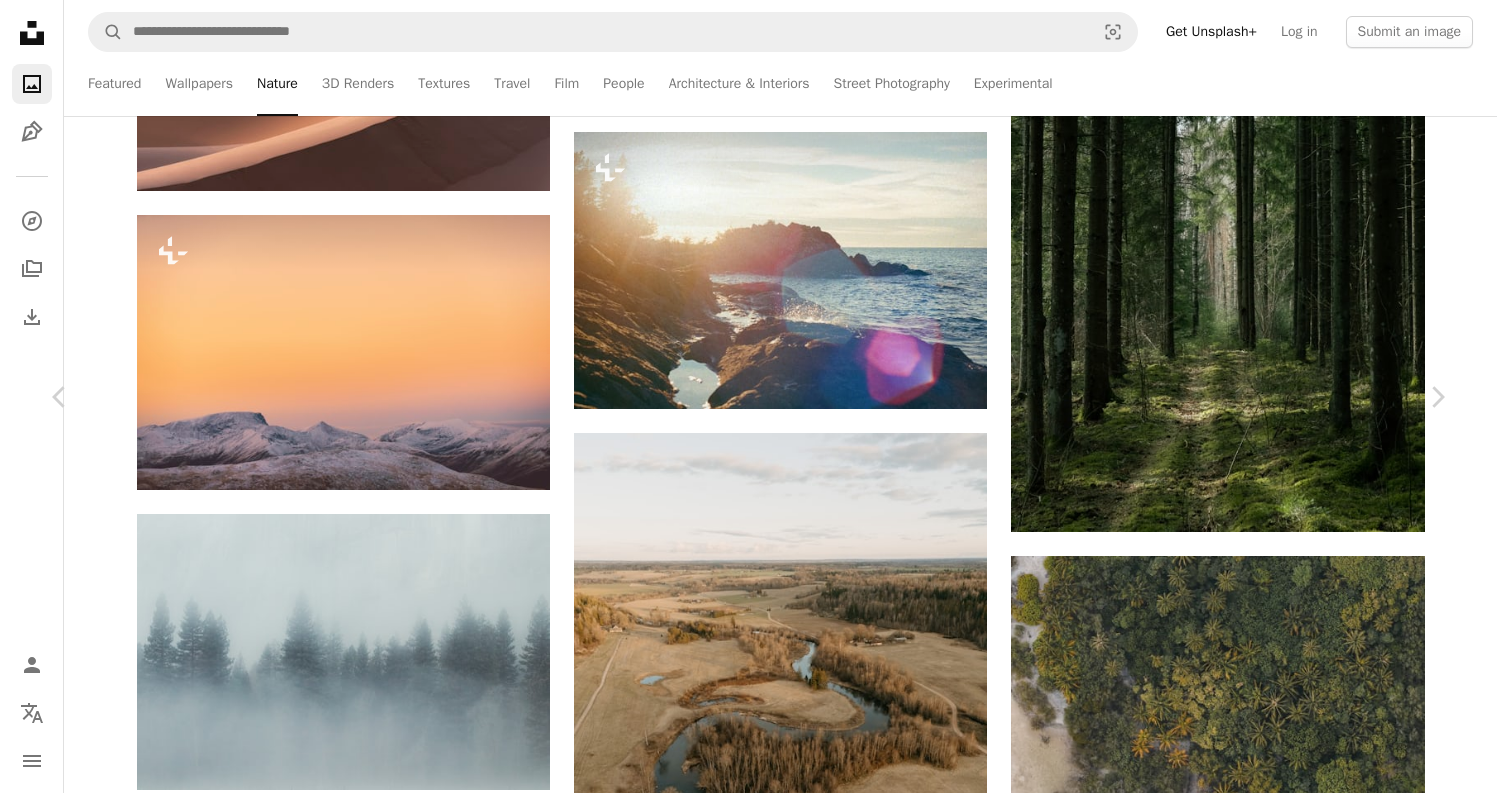 click on "Download free" at bounding box center (1248, 3056) 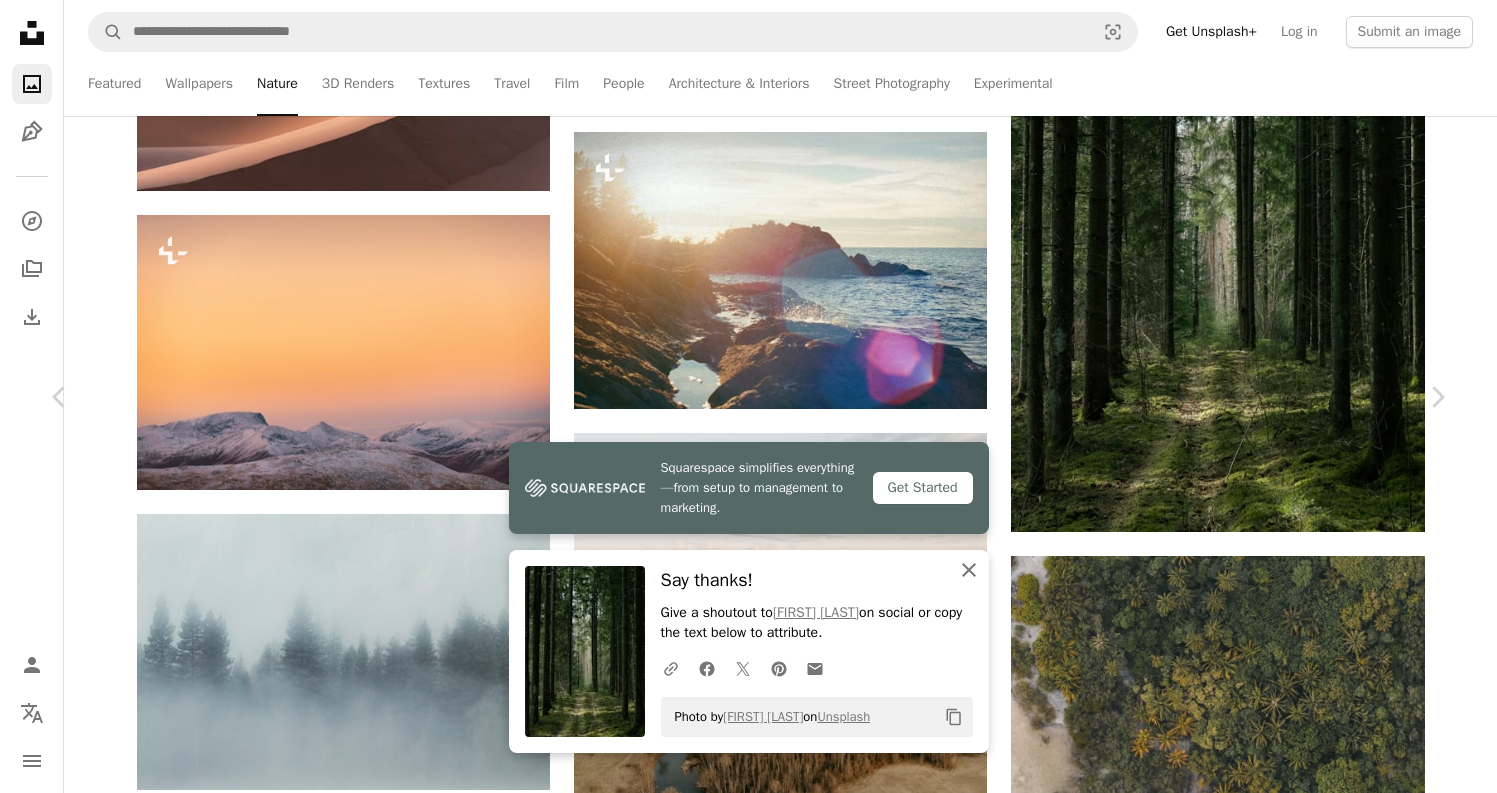 click 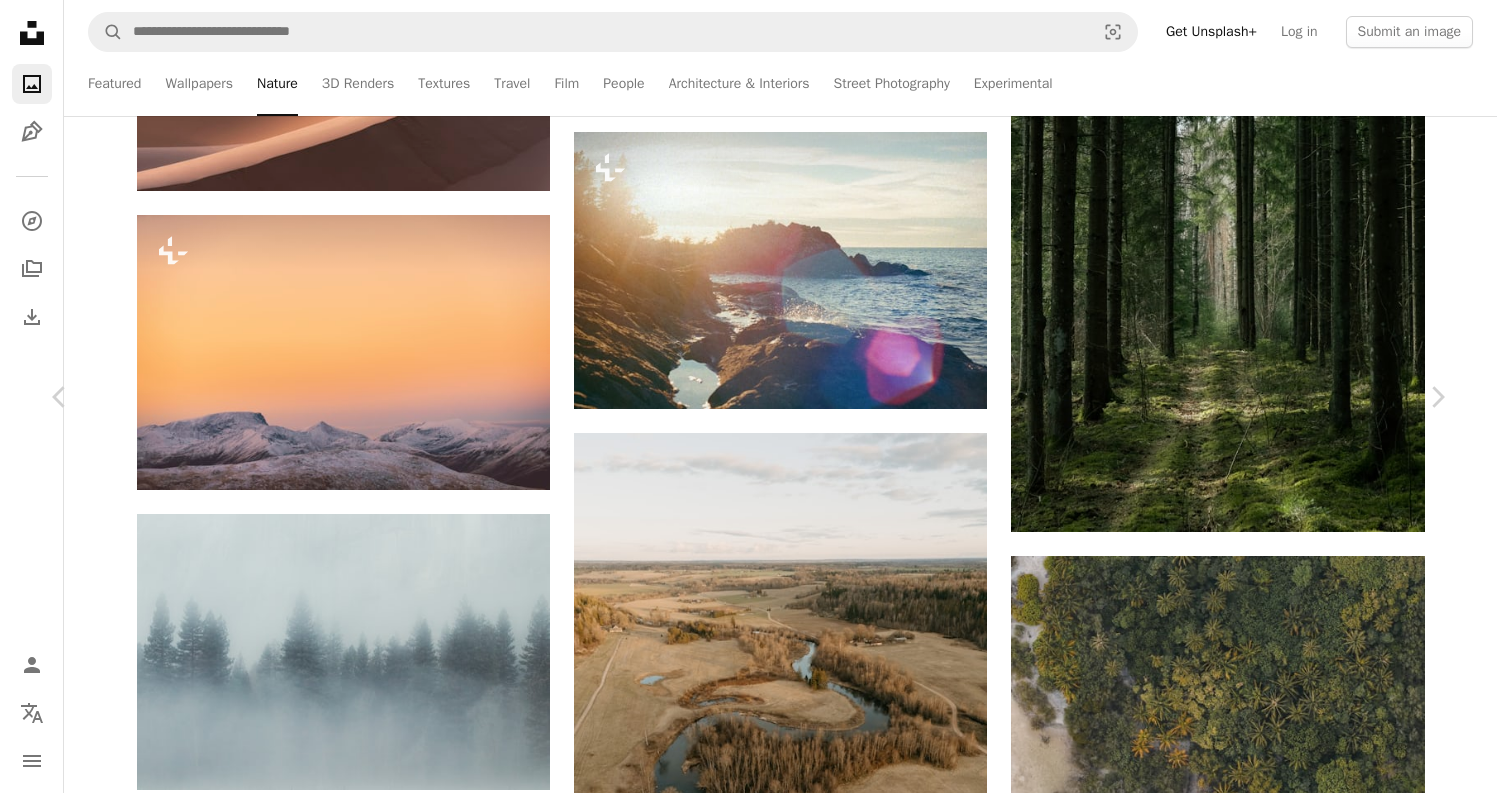 click on "Chevron down" 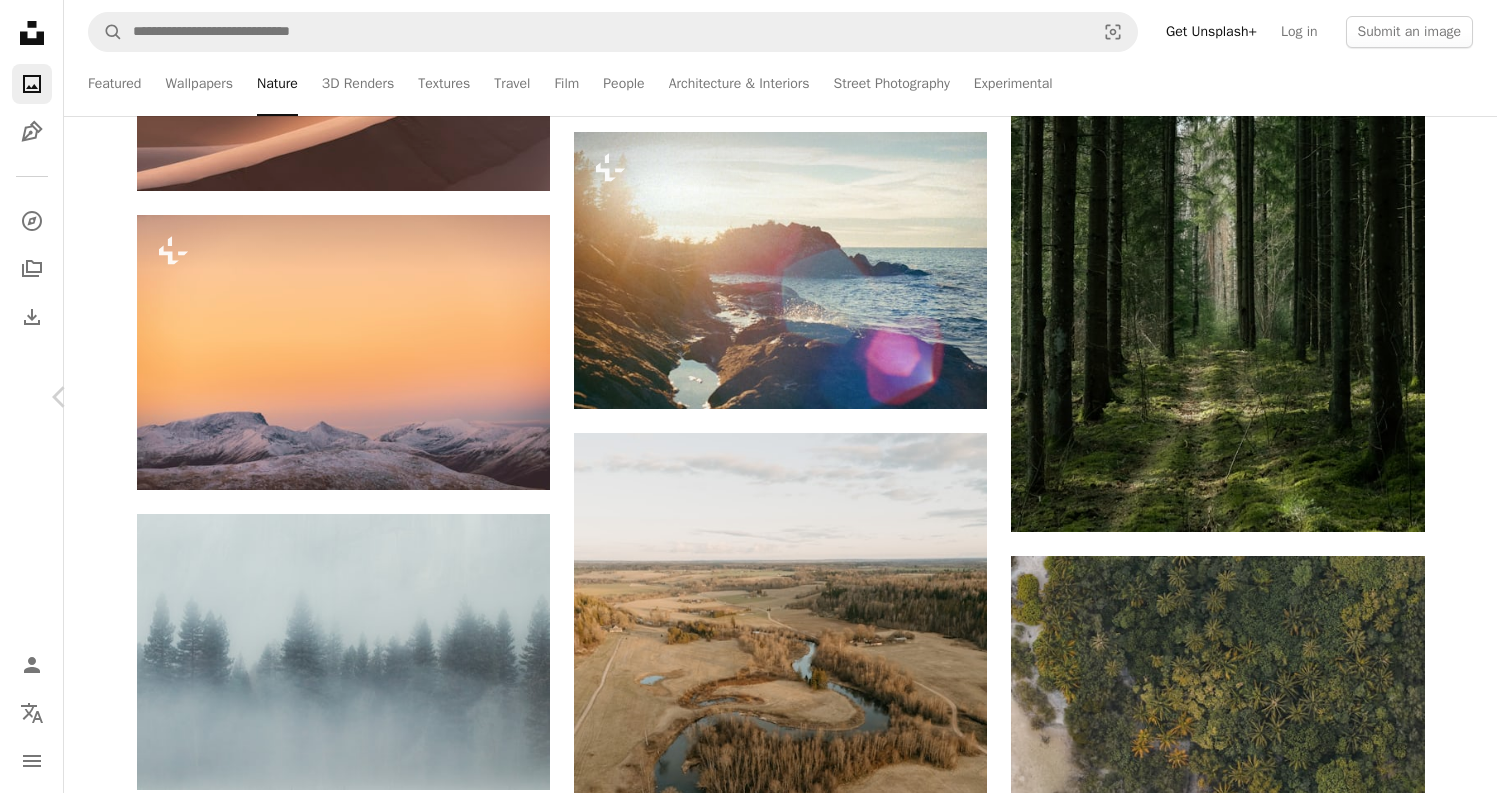 click on "Chevron right" at bounding box center (1437, 397) 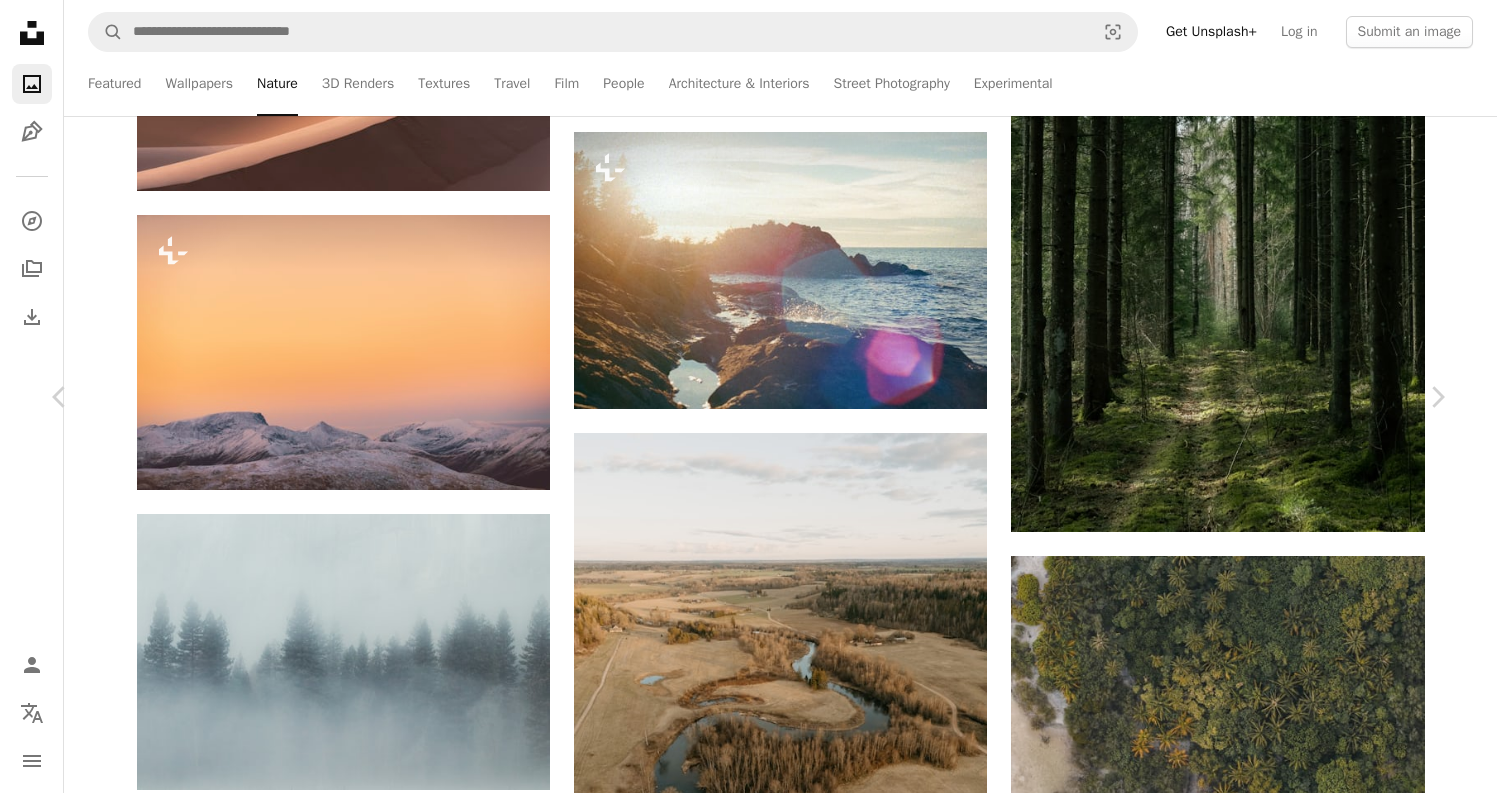 click on "Raymond Petrik Available for hire A checkmark inside of a circle A heart A plus sign Download free Chevron down Zoom in Views 976,434 Downloads 4,628 Featured in Photos ,  Nature A forward-right arrow Share Info icon Info More Actions Calendar outlined Published on  April 5, 2025 Camera SONY, ZV-E10M2 Safety Free to use under the  Unsplash License cactus texas country plant Browse premium related images on iStock  |  Save 20% with code UNSPLASH20 View more on iStock  ↗ Related images A heart A plus sign Josh Withers Available for hire A checkmark inside of a circle Arrow pointing down Plus sign for Unsplash+ A heart A plus sign Getty Images For  Unsplash+ A lock Download A heart A plus sign elisadventure Available for hire A checkmark inside of a circle Arrow pointing down Plus sign for Unsplash+ A heart A plus sign Fellipe Ditadi For  Unsplash+ A lock Download Plus sign for Unsplash+ A heart A plus sign Anita Austvika For  Unsplash+ A lock Download A heart A plus sign" at bounding box center (748, 3405) 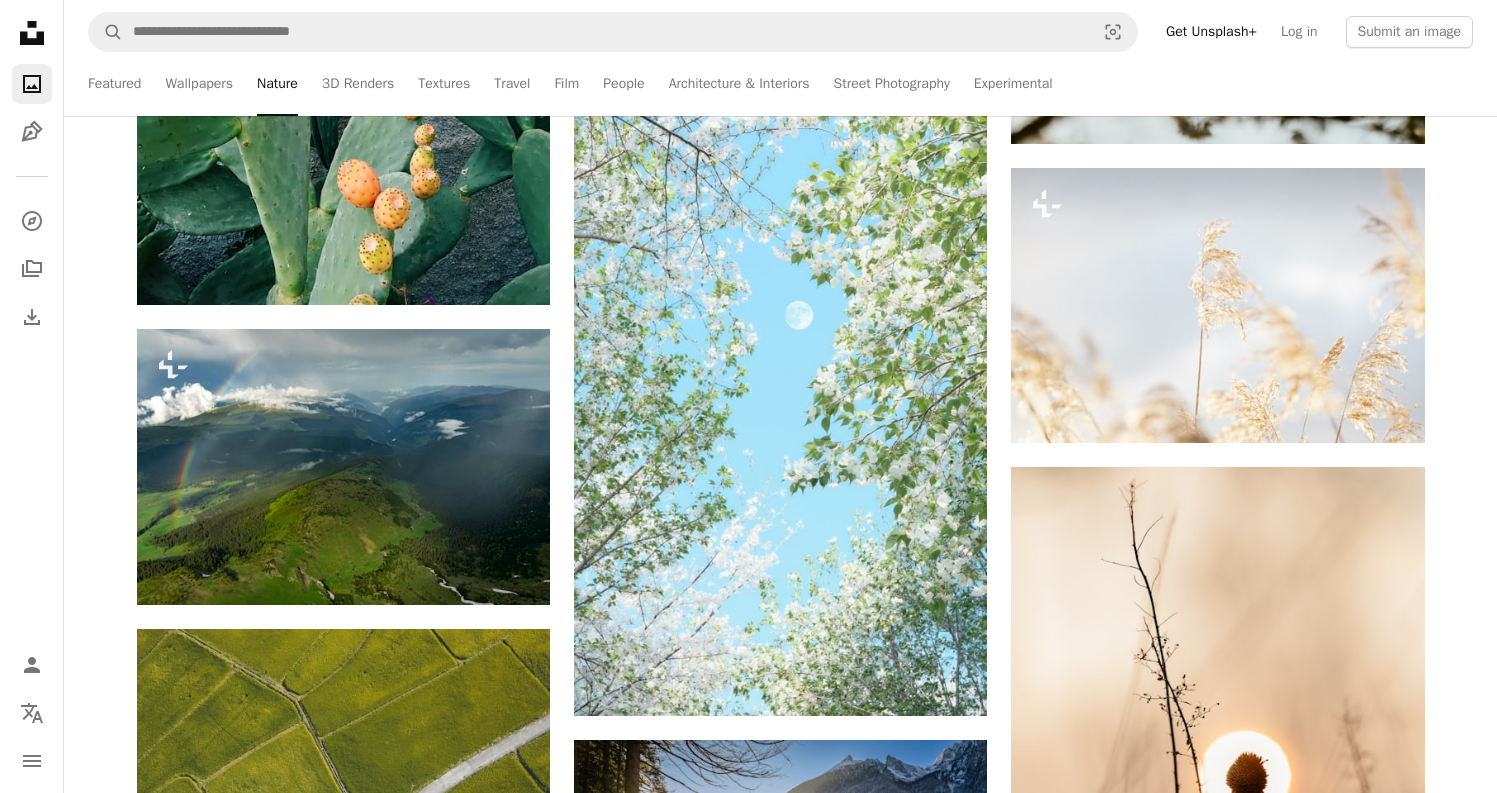 scroll, scrollTop: 47498, scrollLeft: 0, axis: vertical 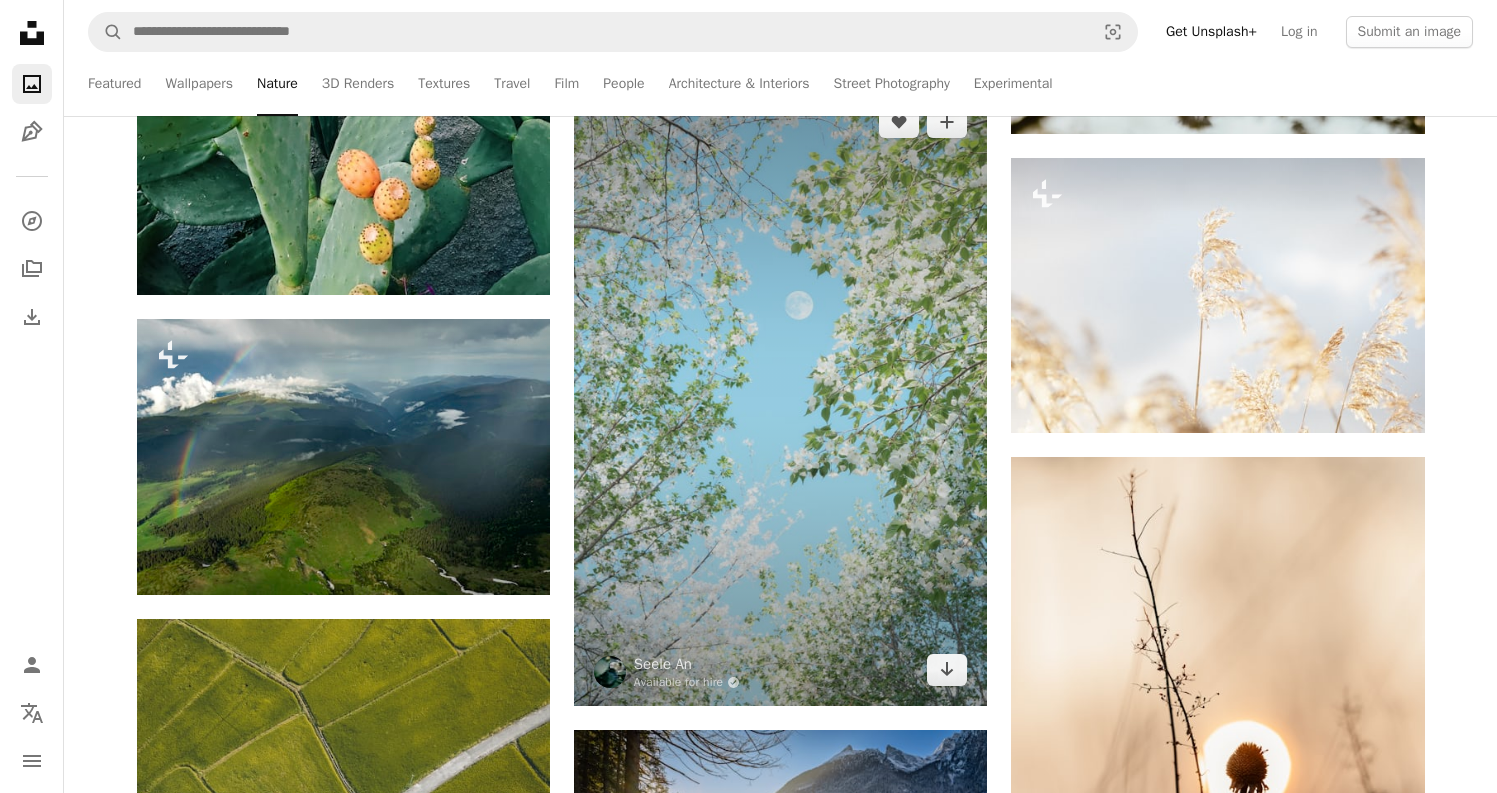 click at bounding box center (780, 396) 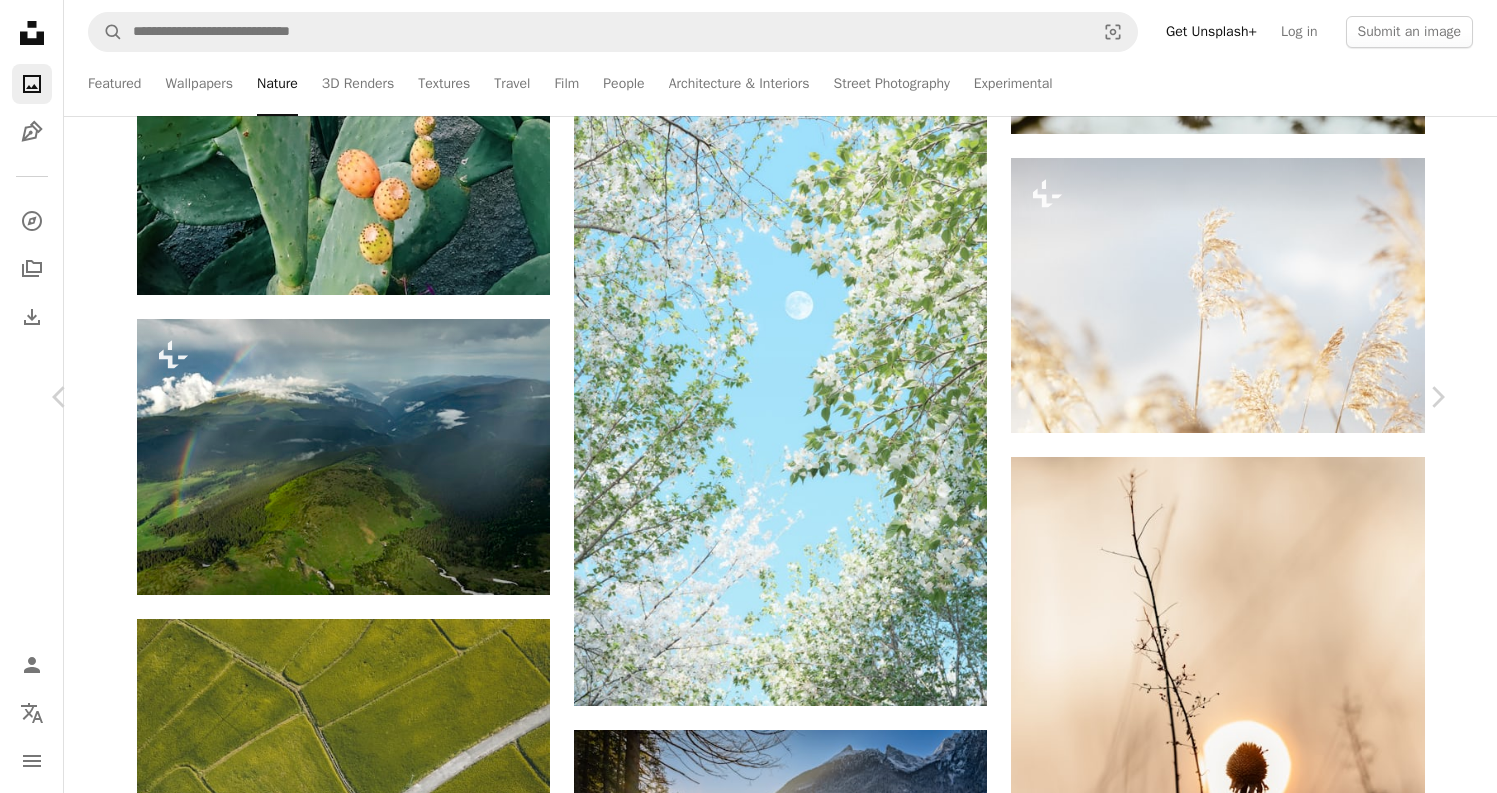 click on "Chevron down" 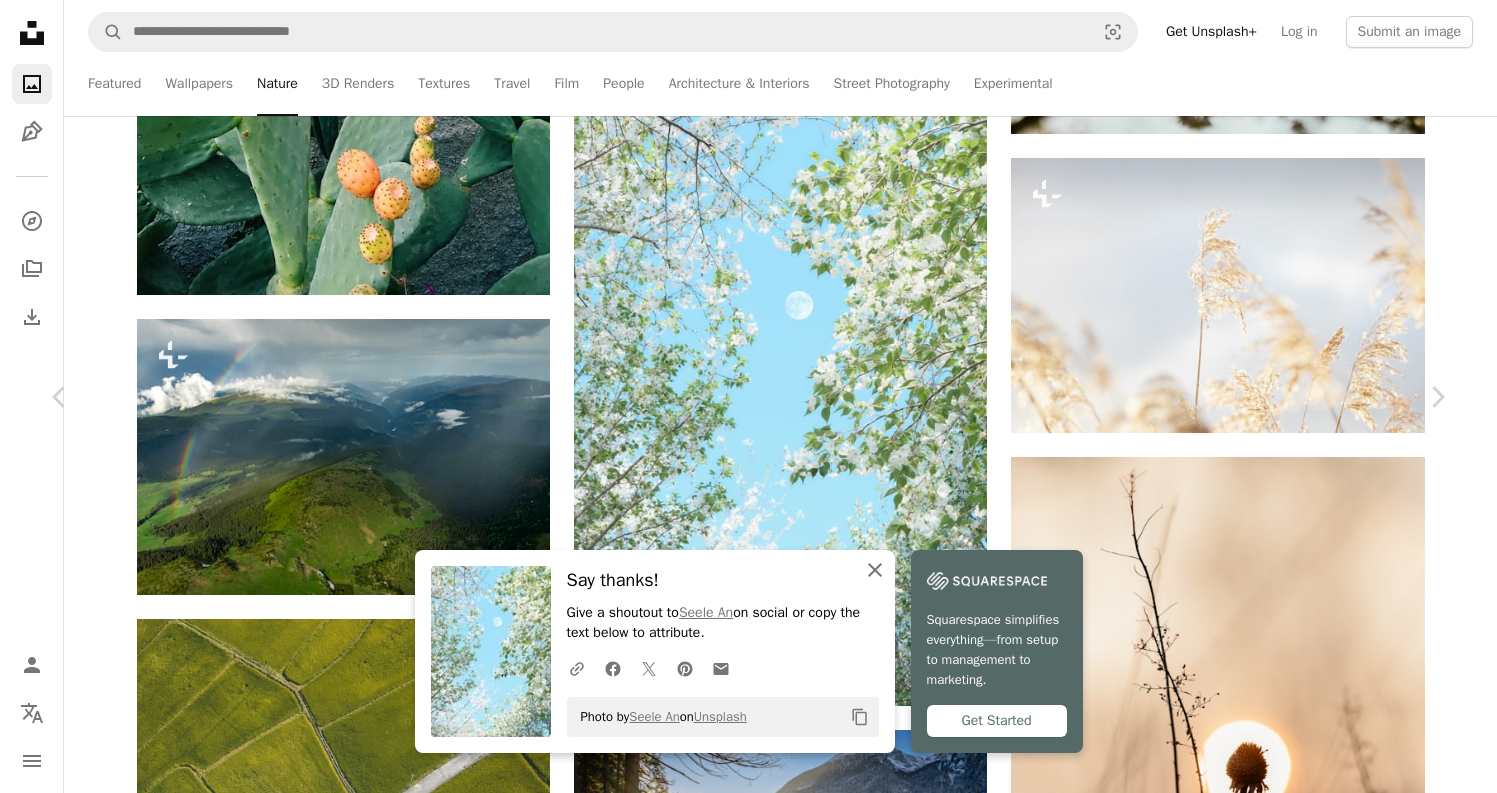 click on "An X shape" 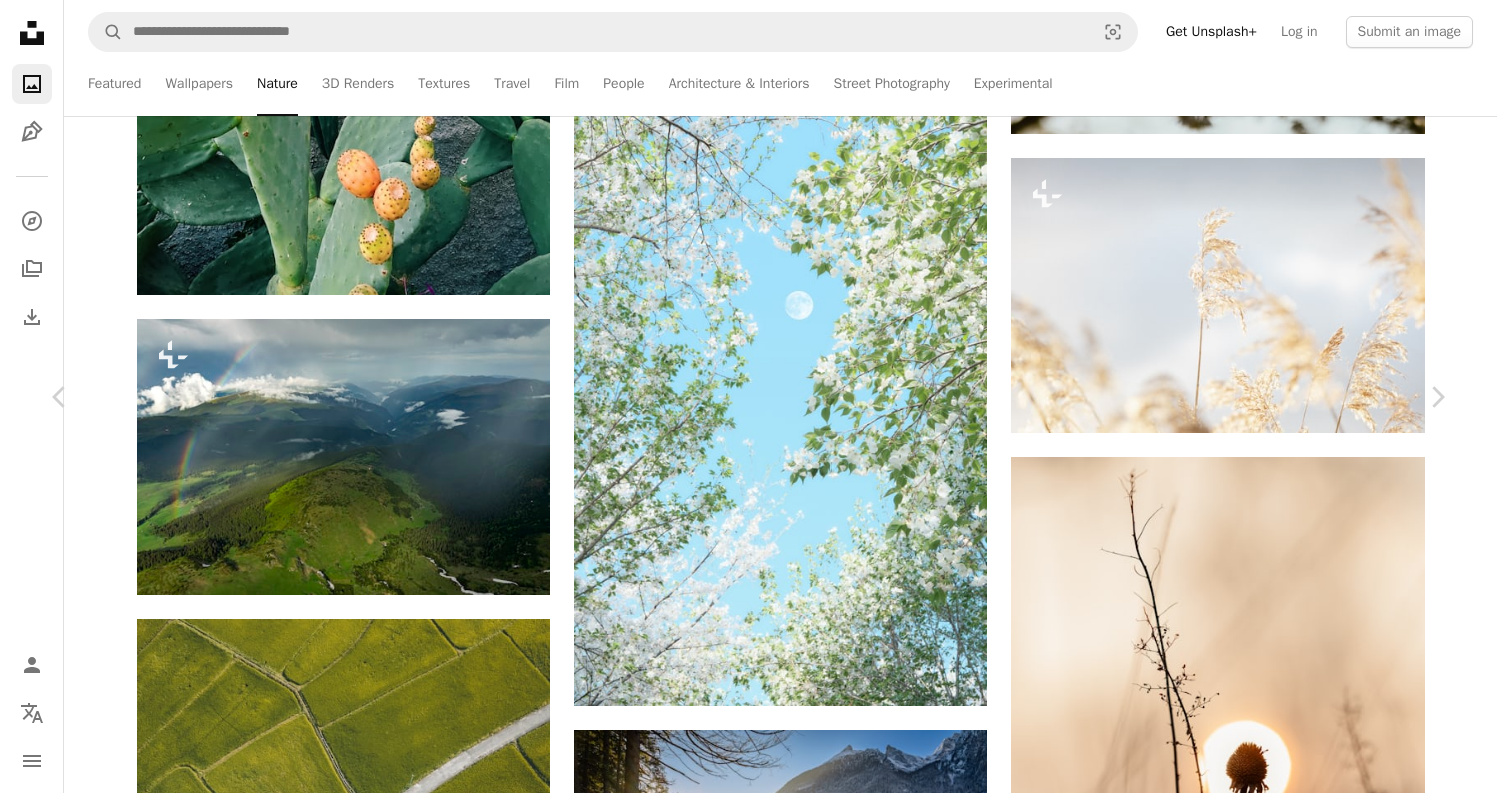 click on "Info icon Info" at bounding box center [1253, 5141] 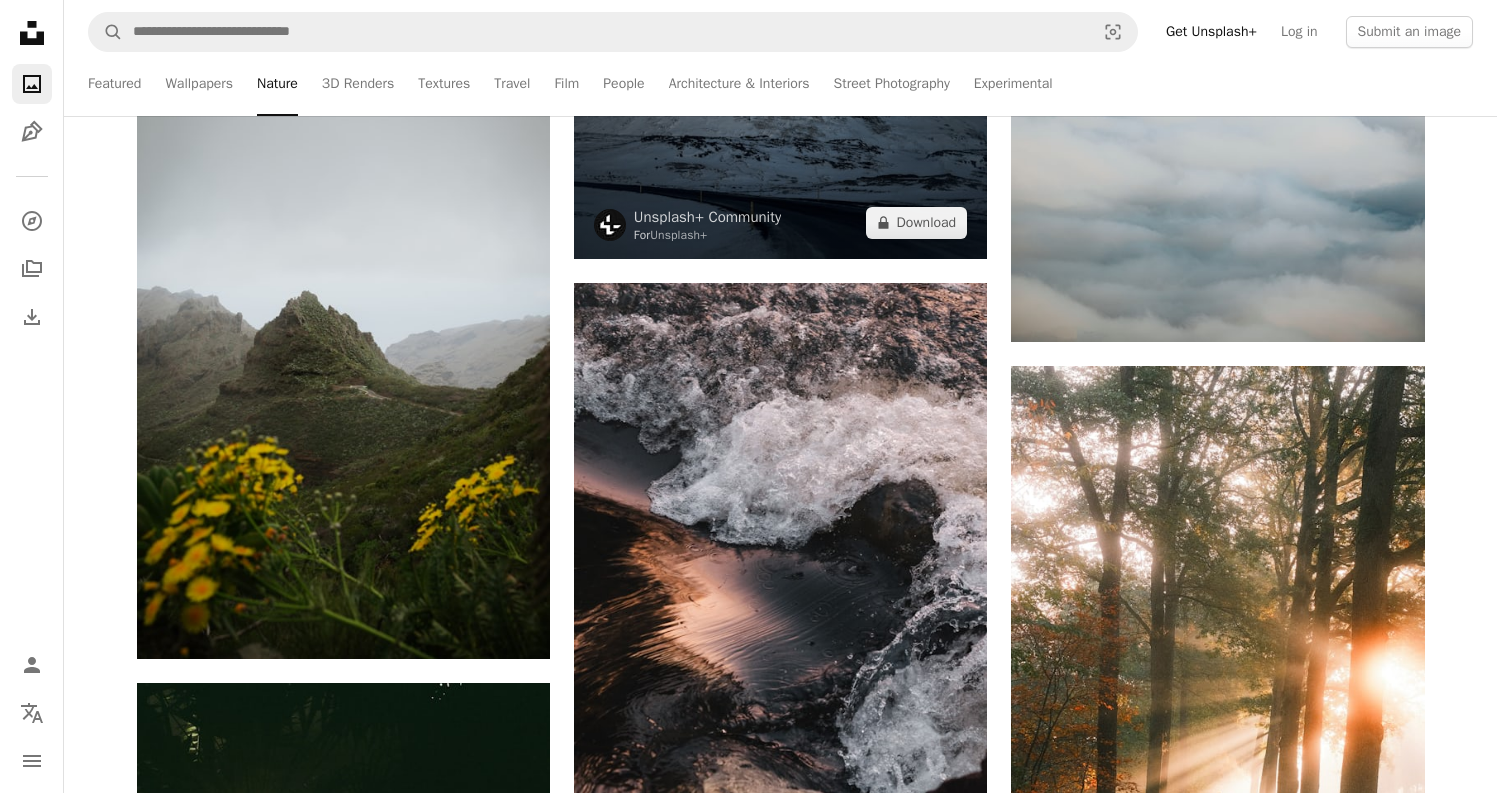 scroll, scrollTop: 53388, scrollLeft: 0, axis: vertical 